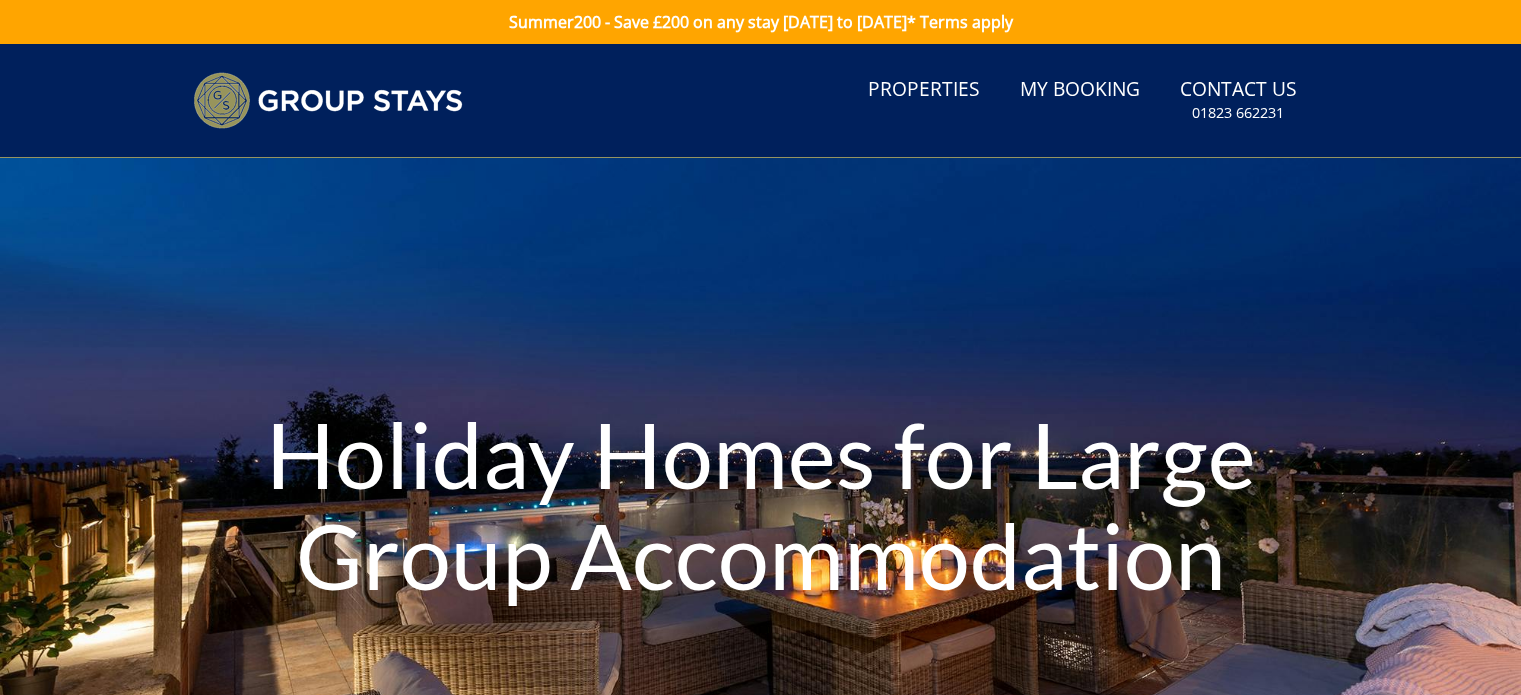 scroll, scrollTop: 0, scrollLeft: 0, axis: both 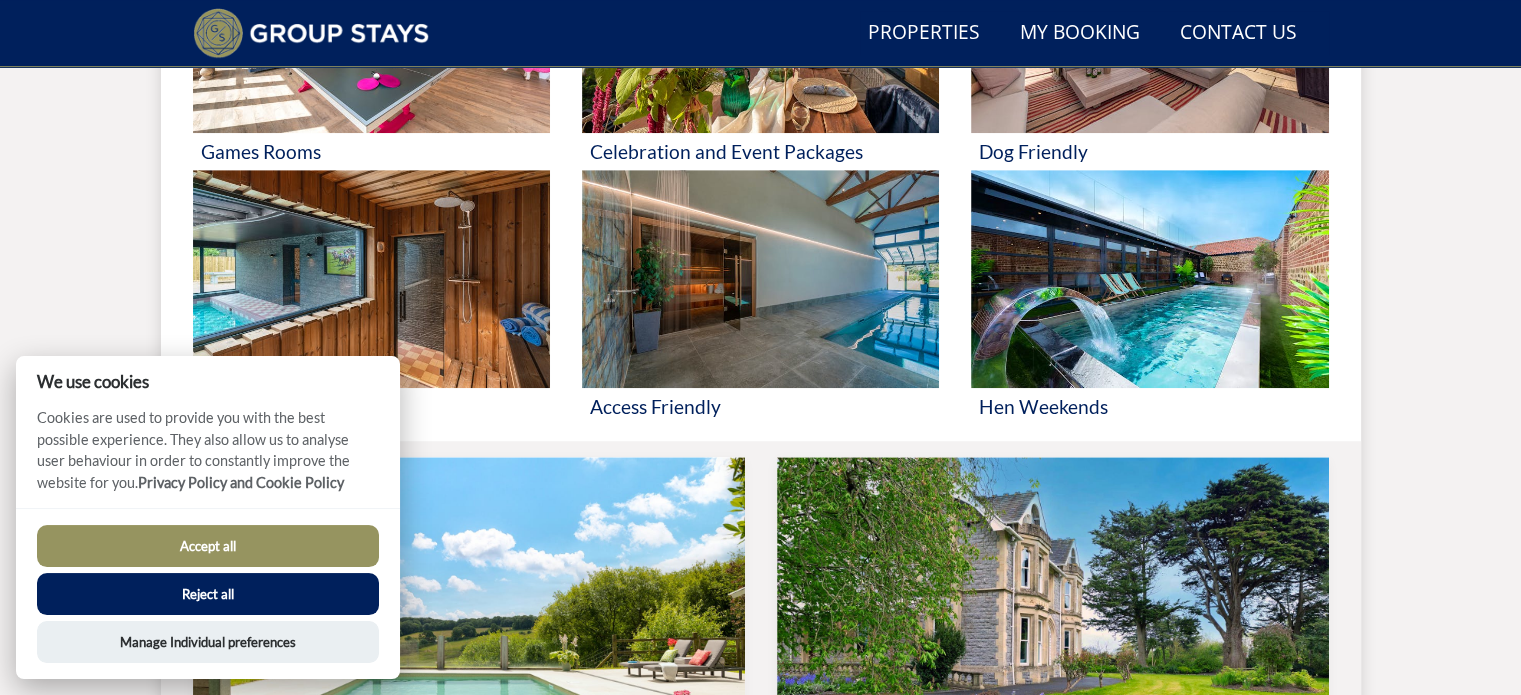 click on "Accept all" at bounding box center [208, 546] 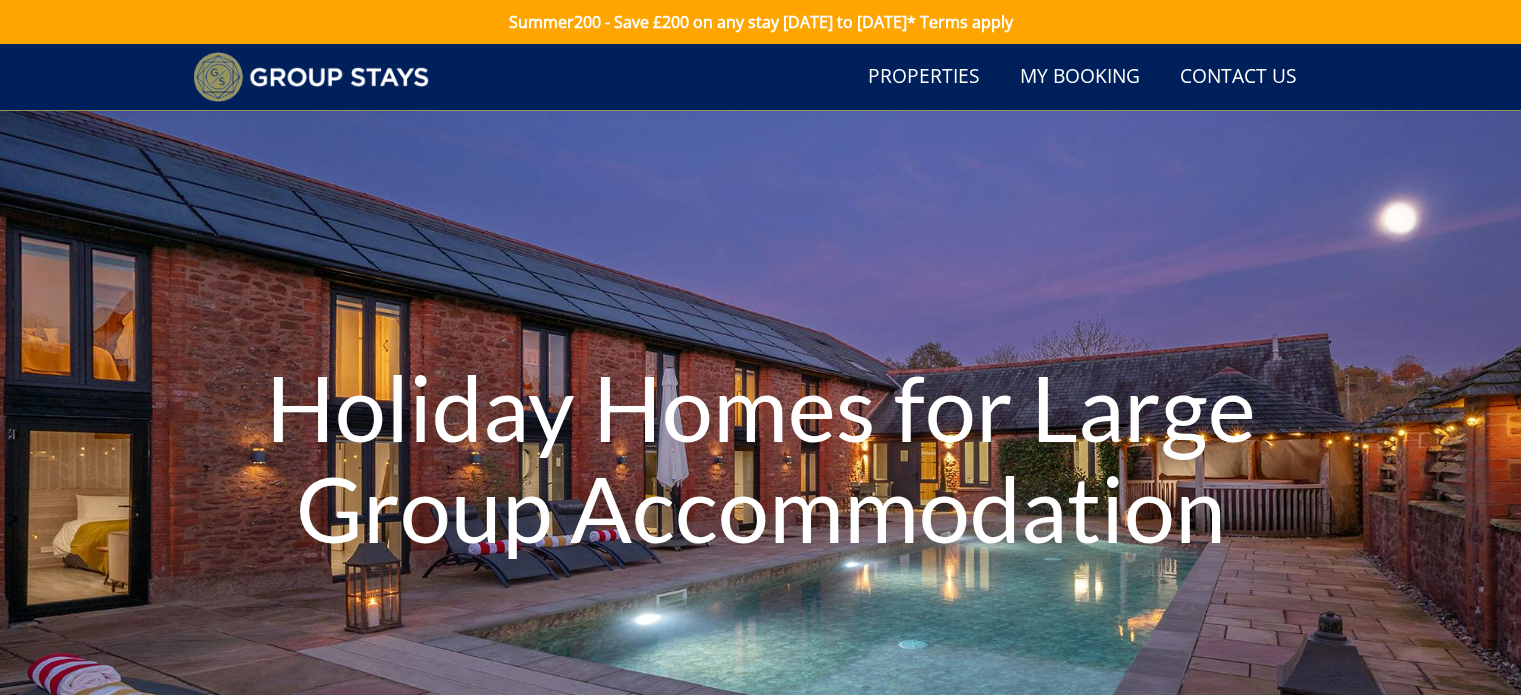 scroll, scrollTop: 560, scrollLeft: 0, axis: vertical 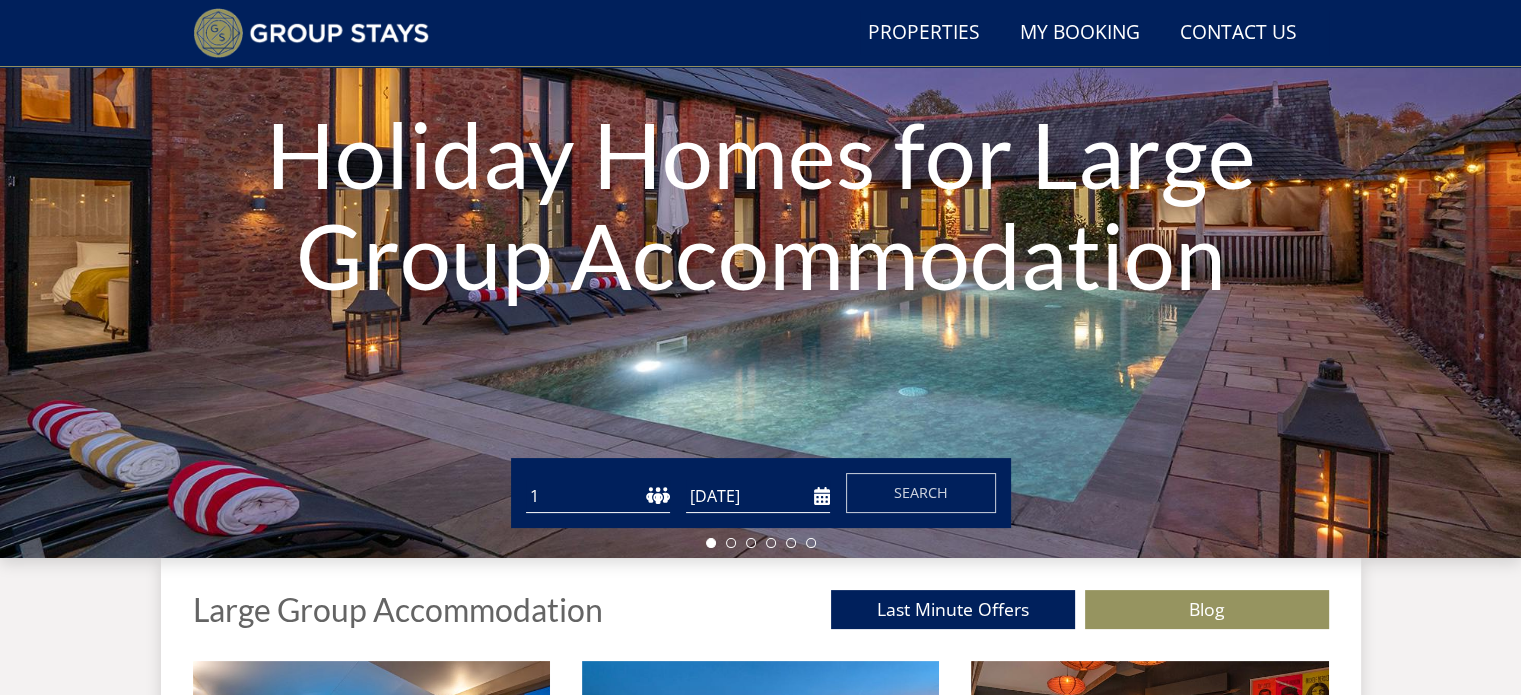 click on "1
2
3
4
5
6
7
8
9
10
11
12
13
14
15
16
17
18
19
20
21
22
23
24
25
26
27
28
29
30
31
32
33
34
35
36
37
38
39
40
41
42
43
44
45
46
47
48
49
50" at bounding box center (598, 496) 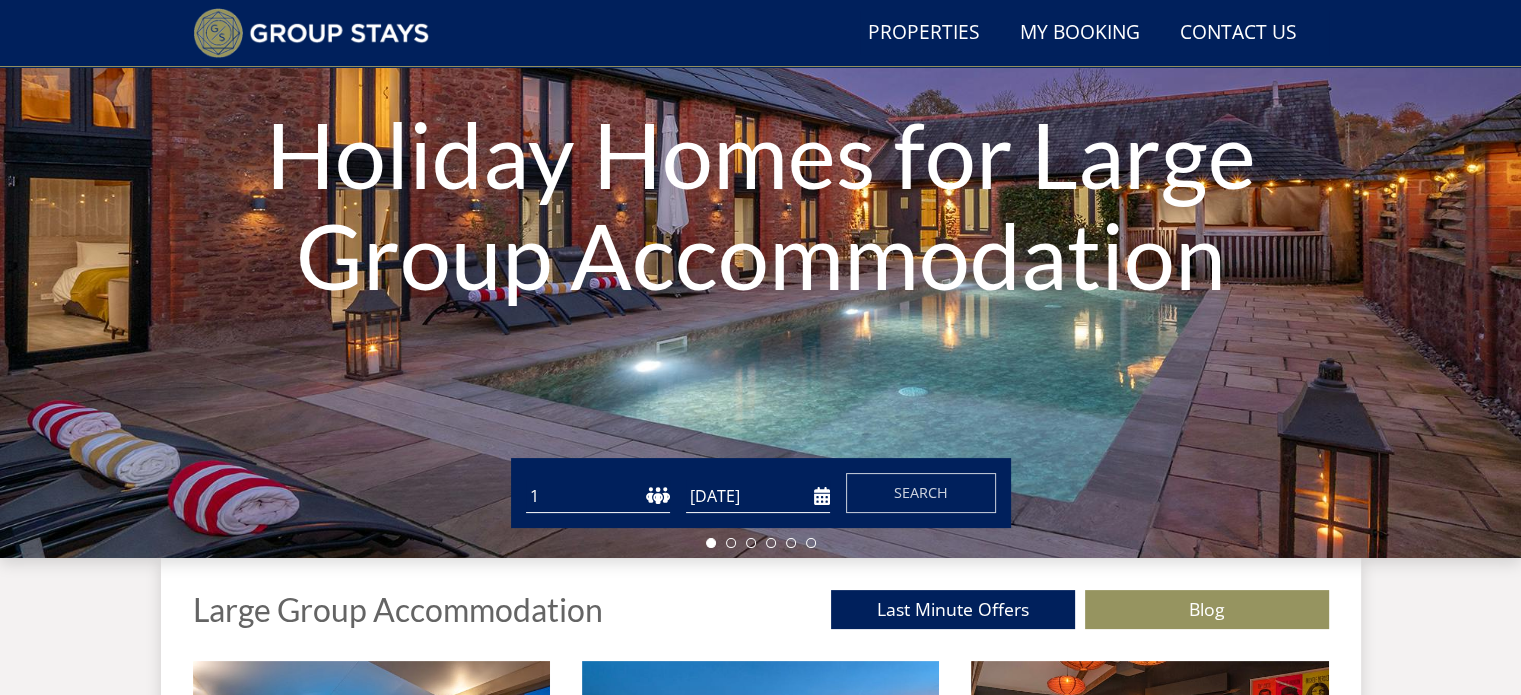select on "20" 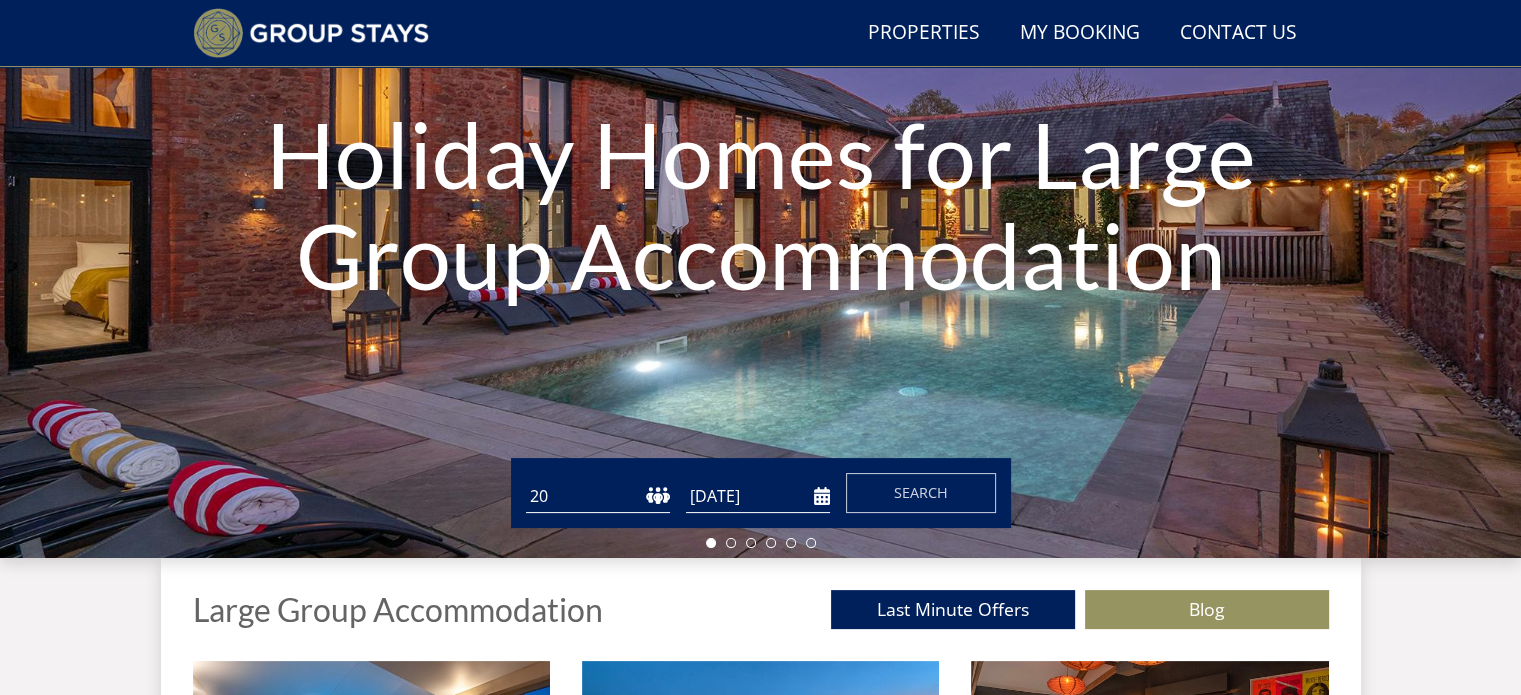 click on "1
2
3
4
5
6
7
8
9
10
11
12
13
14
15
16
17
18
19
20
21
22
23
24
25
26
27
28
29
30
31
32
33
34
35
36
37
38
39
40
41
42
43
44
45
46
47
48
49
50" at bounding box center [598, 496] 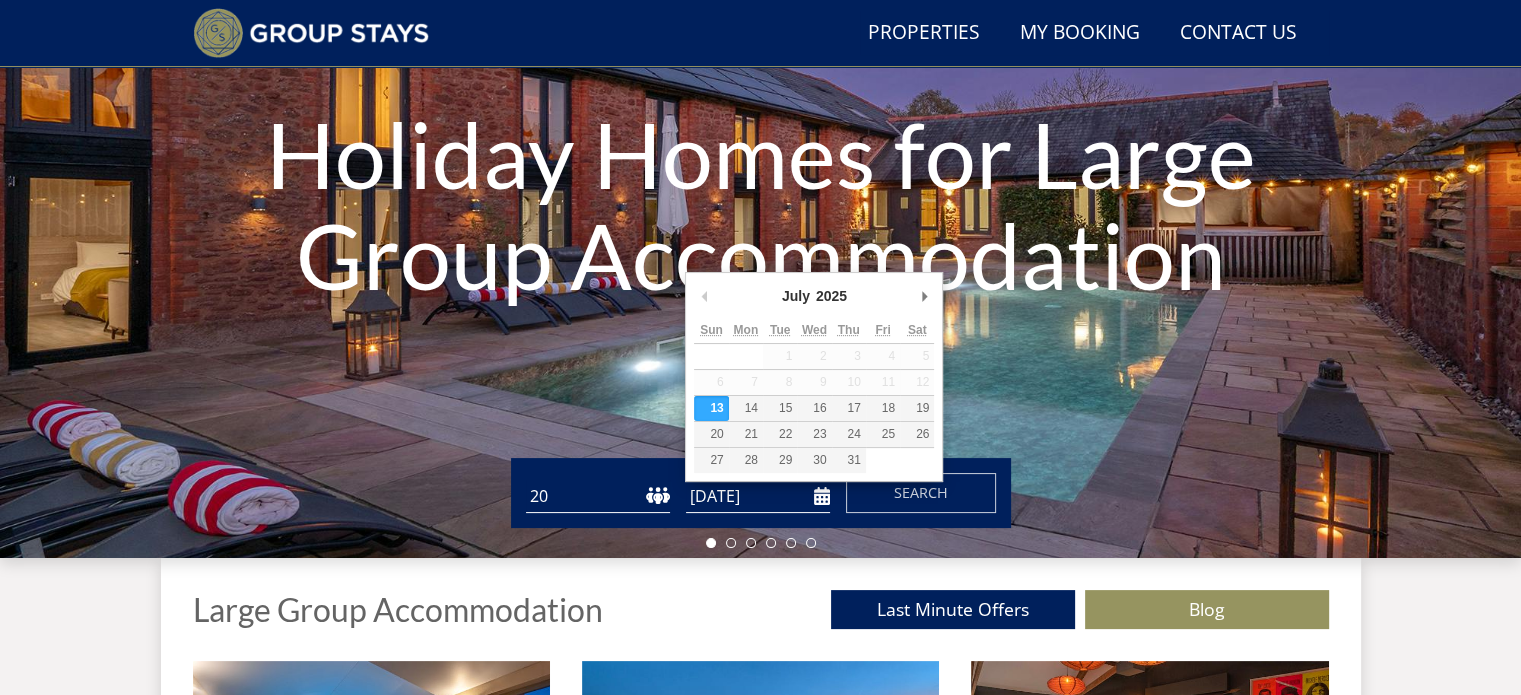 click on "[DATE]" at bounding box center [758, 496] 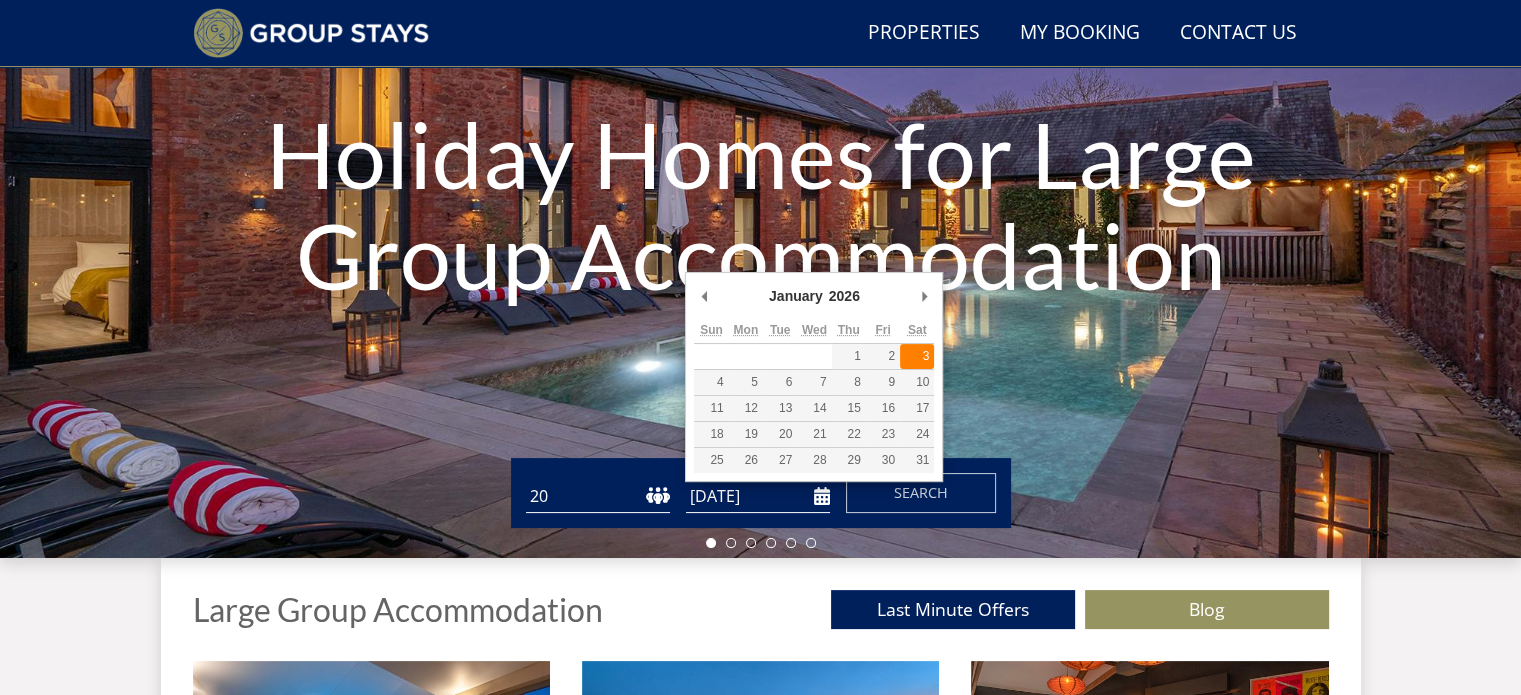 type on "03/01/2026" 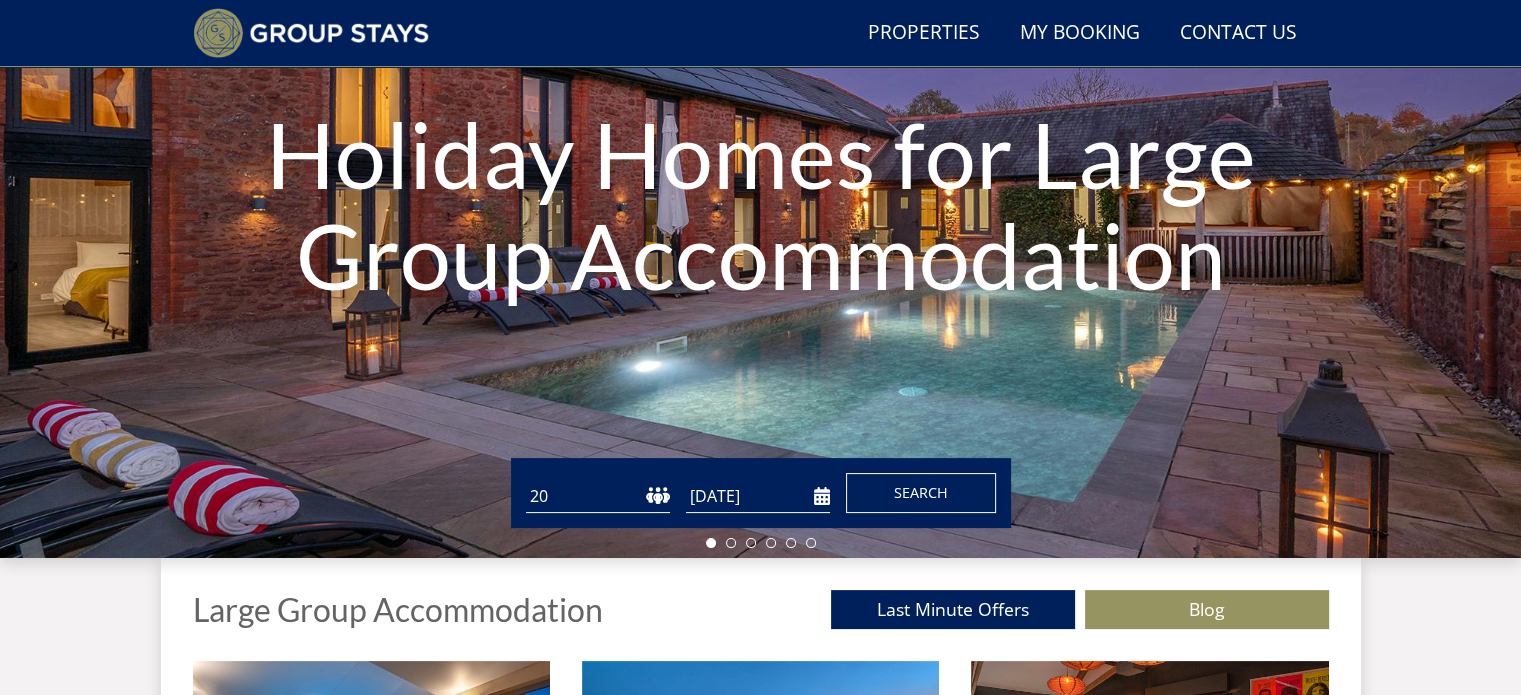 click on "Search" at bounding box center [921, 493] 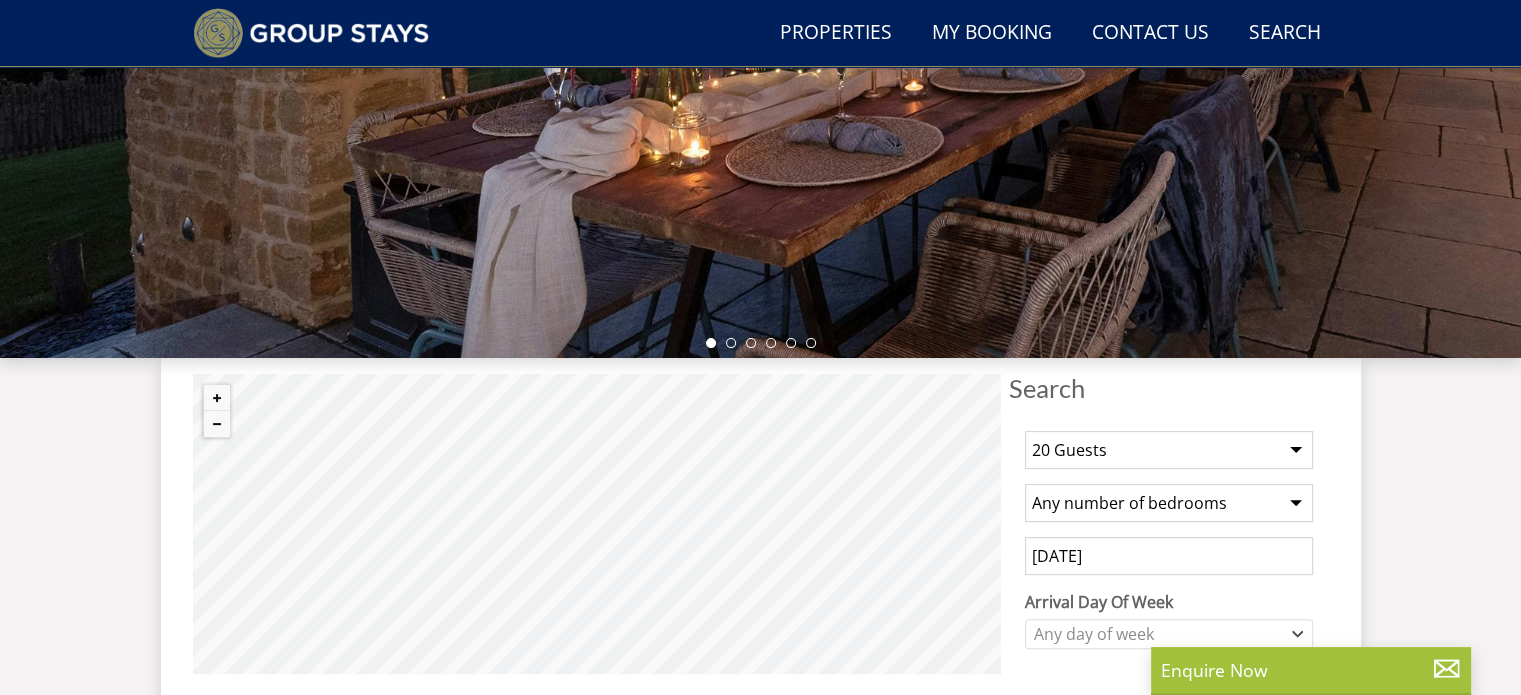 scroll, scrollTop: 553, scrollLeft: 0, axis: vertical 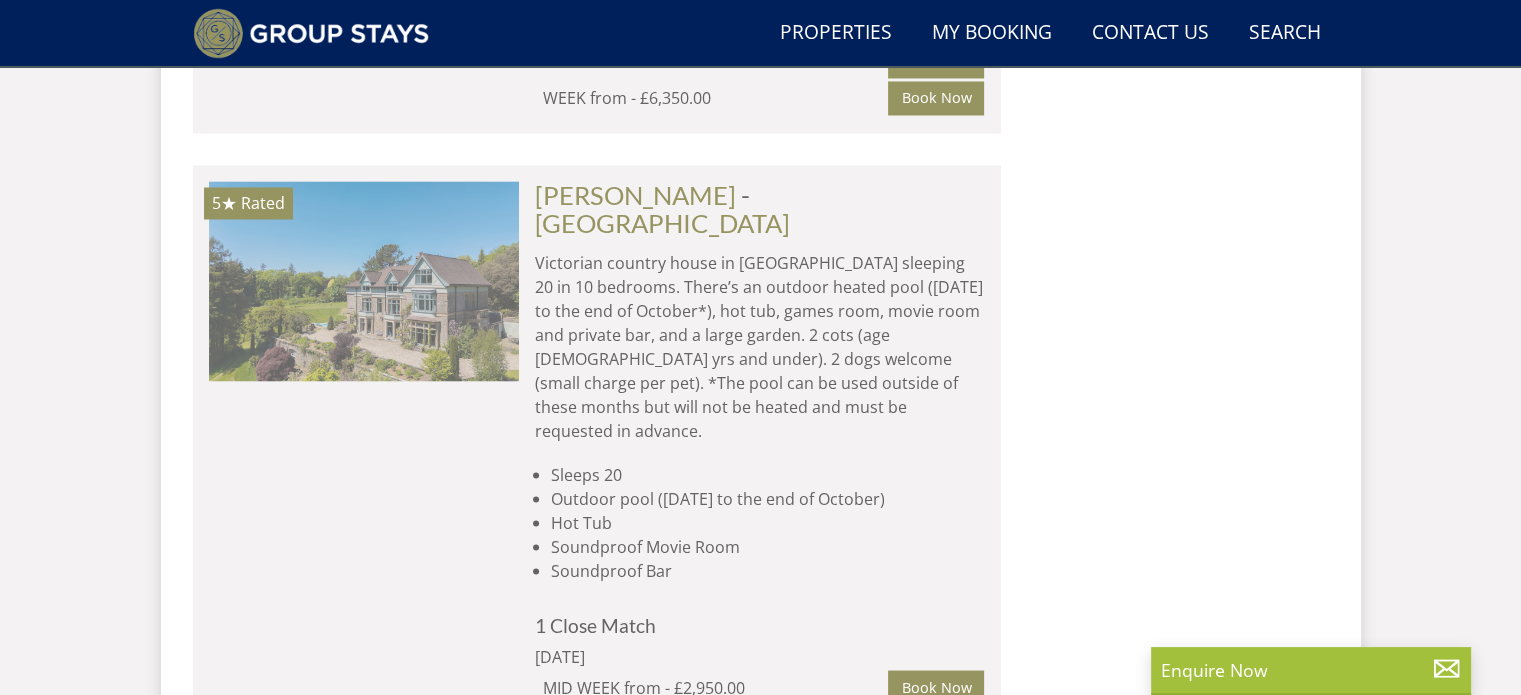 click at bounding box center [364, 281] 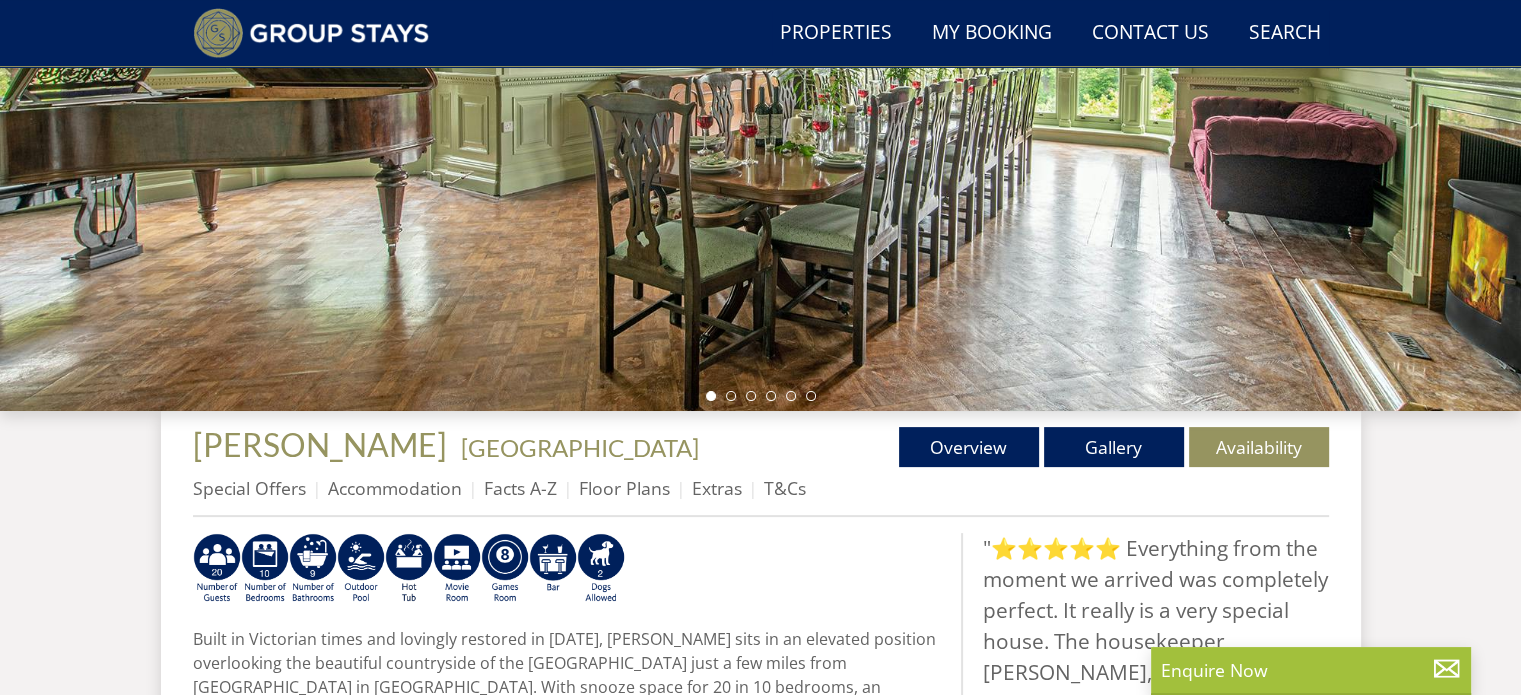 scroll, scrollTop: 500, scrollLeft: 0, axis: vertical 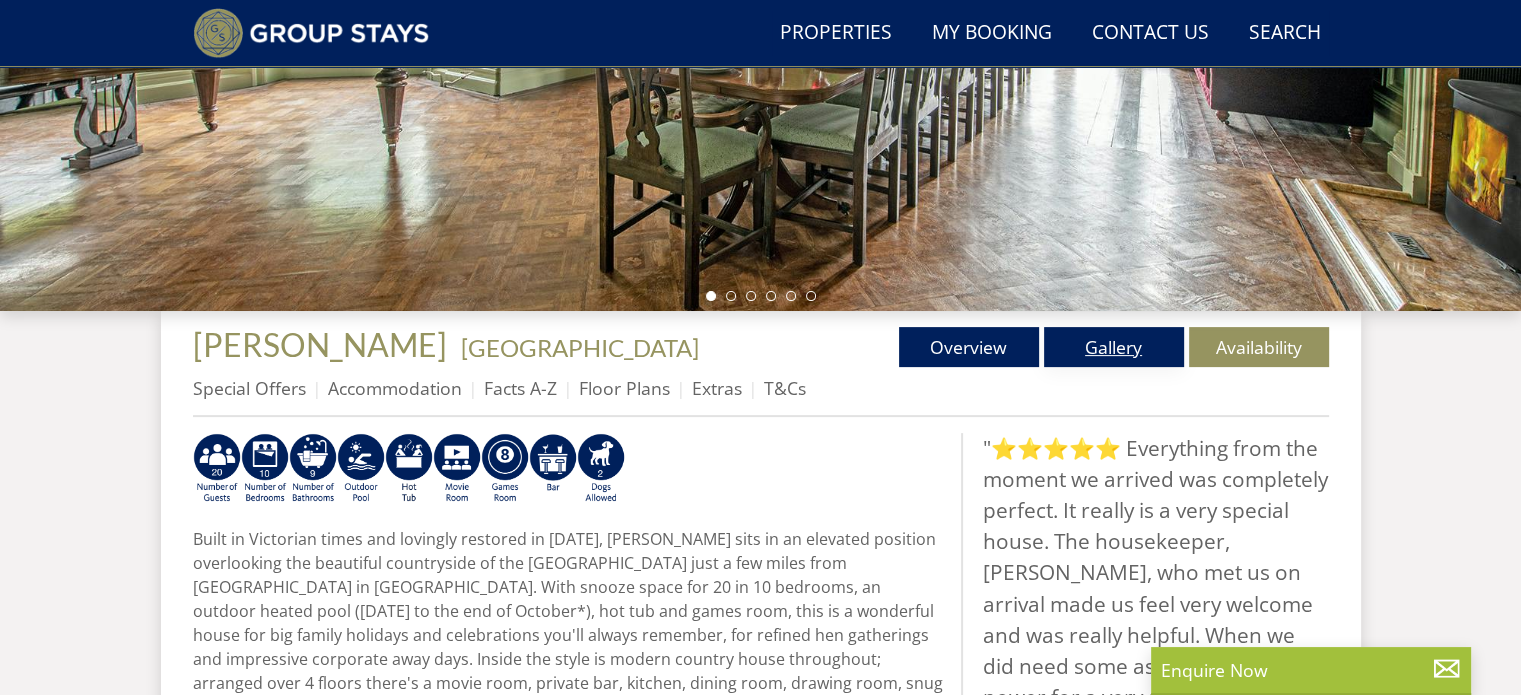 click on "Gallery" at bounding box center [1114, 347] 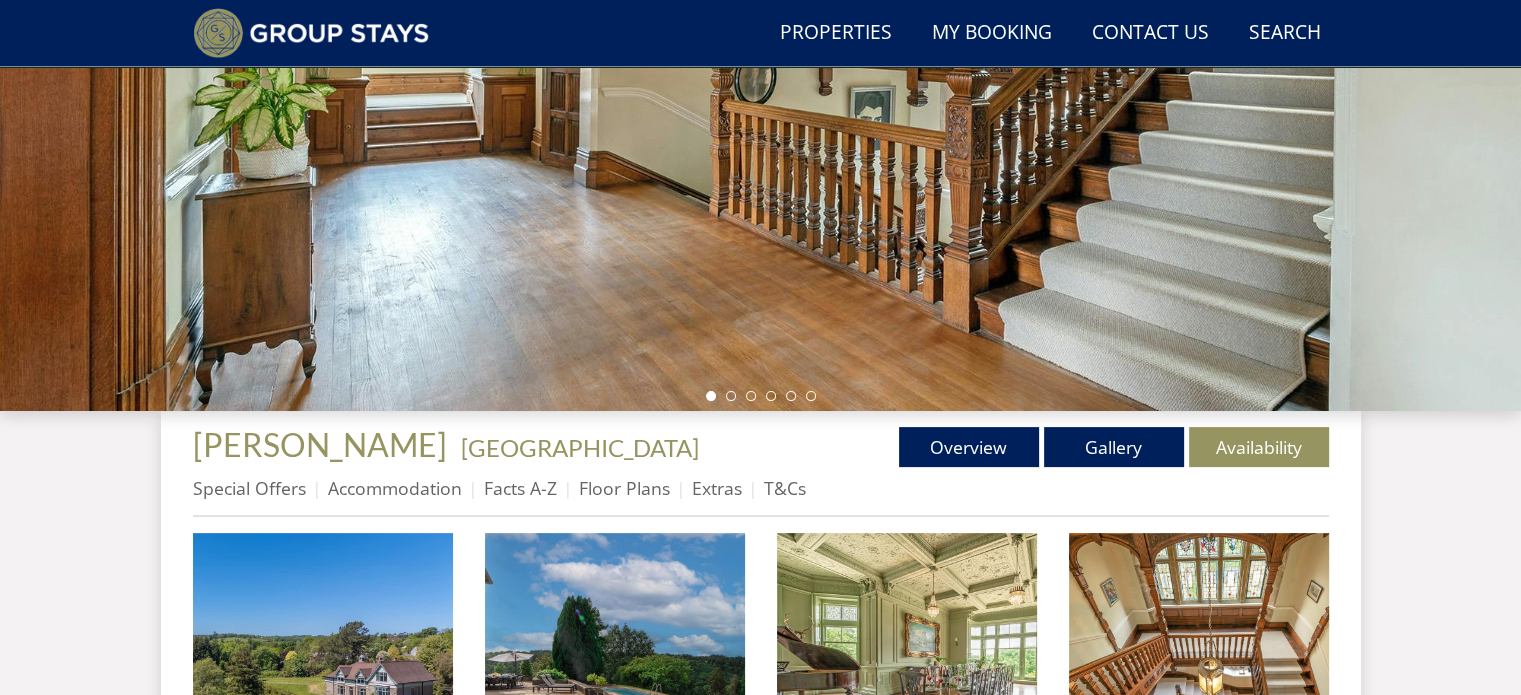 scroll, scrollTop: 300, scrollLeft: 0, axis: vertical 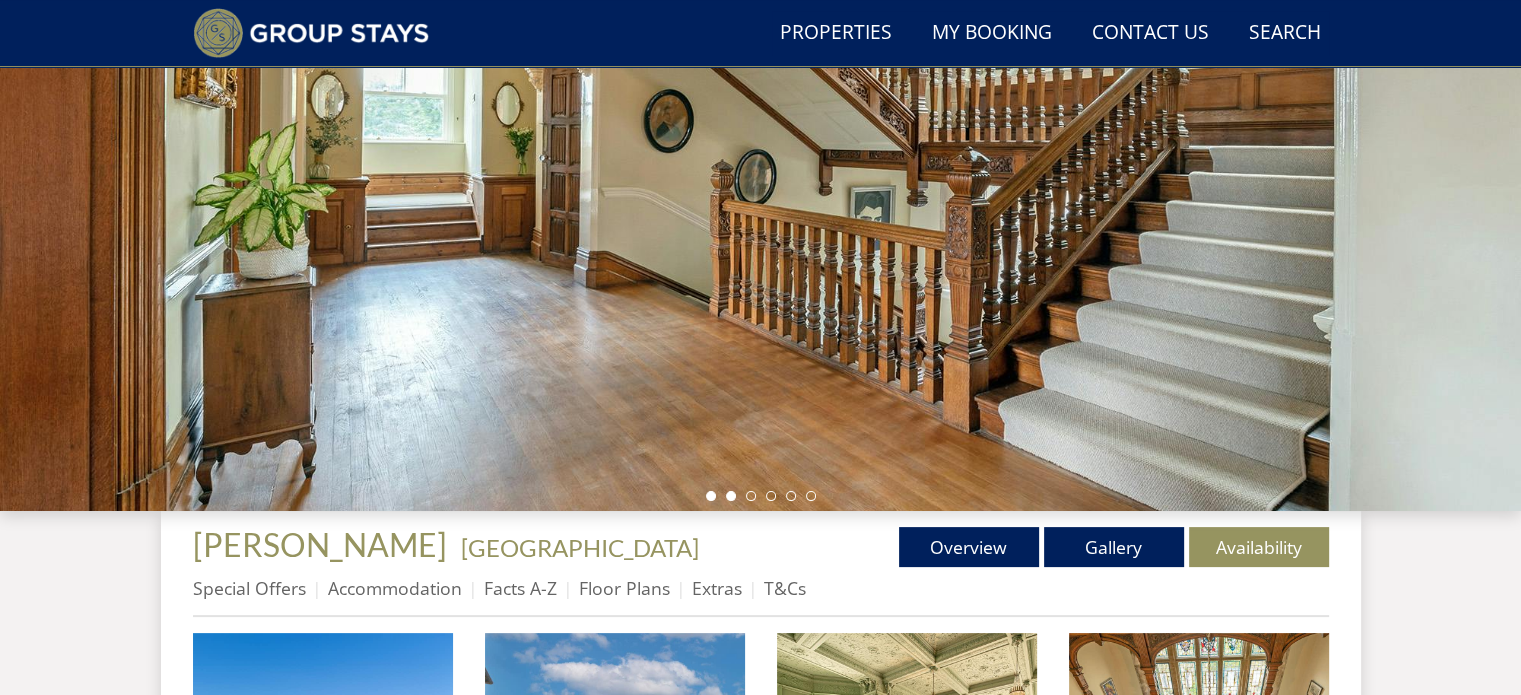 click at bounding box center [731, 496] 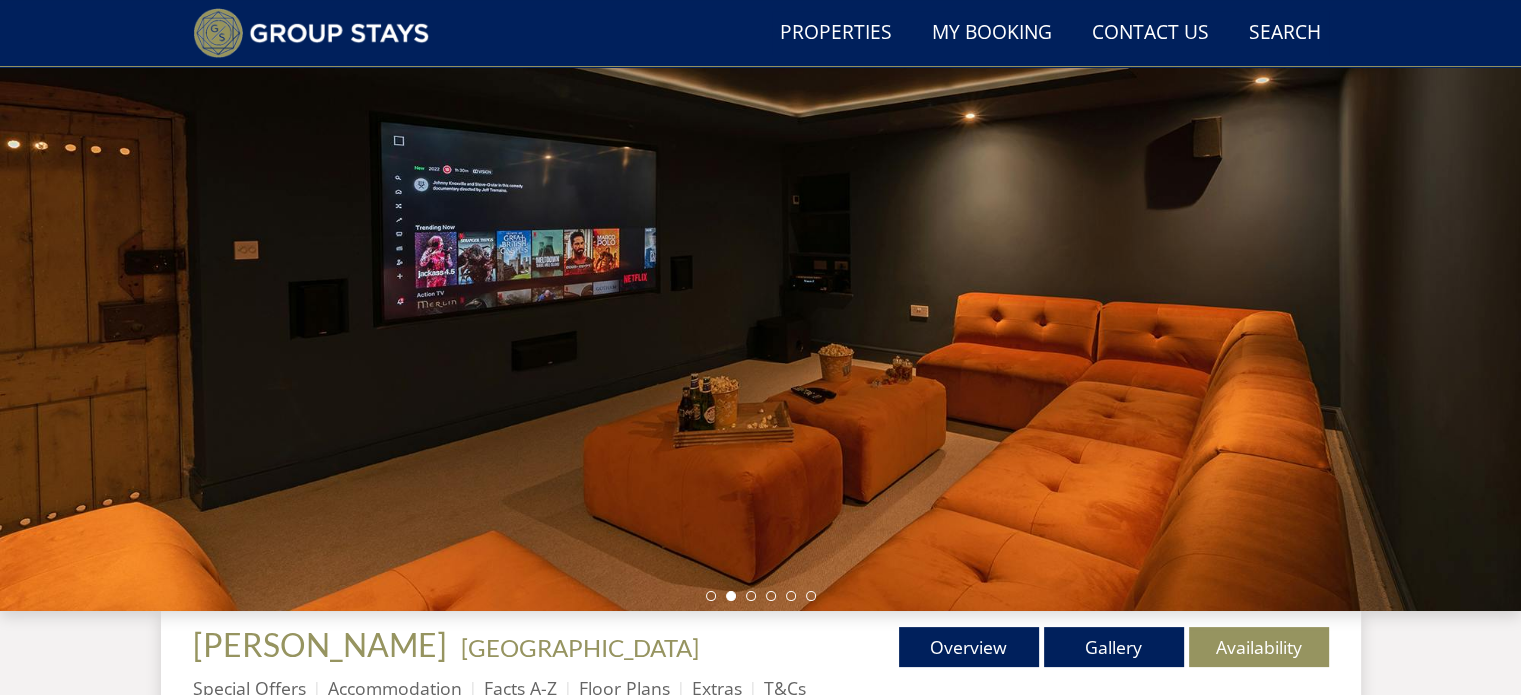 scroll, scrollTop: 300, scrollLeft: 0, axis: vertical 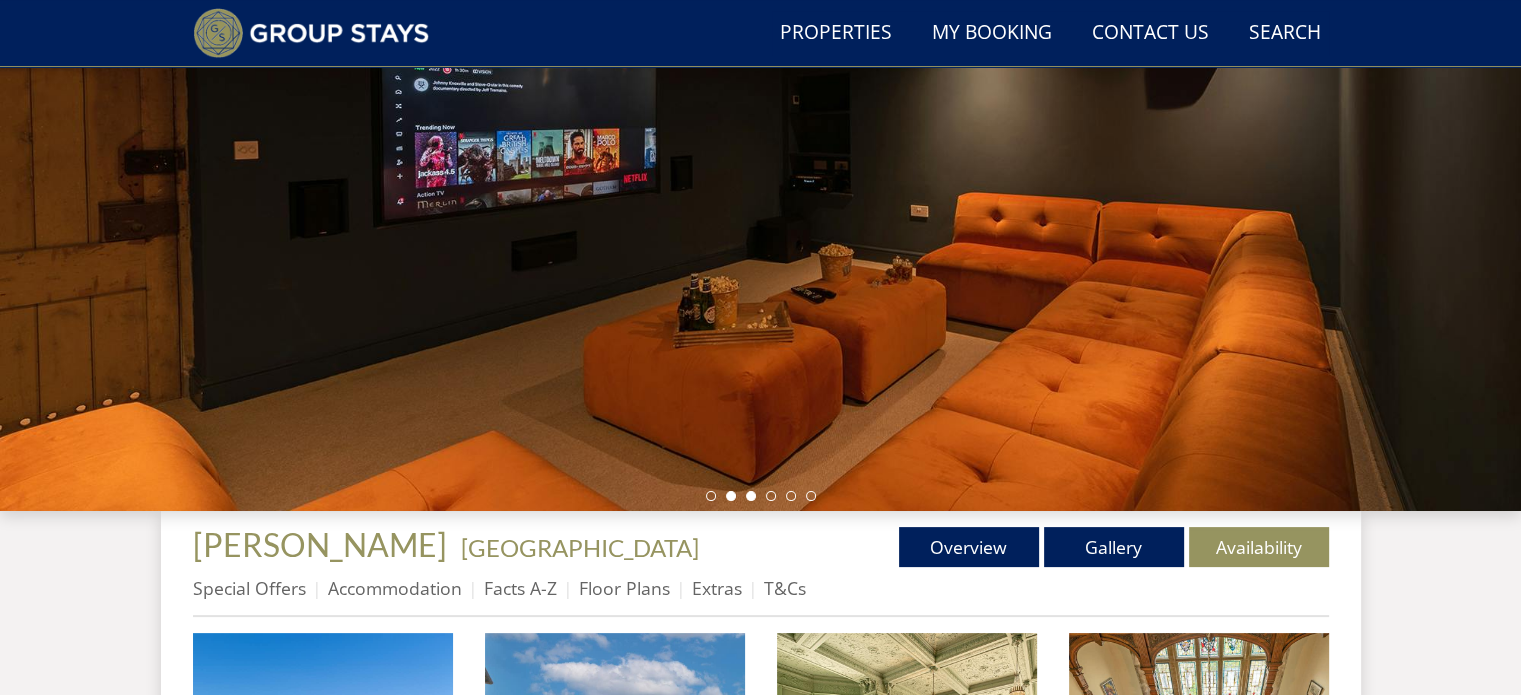 click at bounding box center (751, 496) 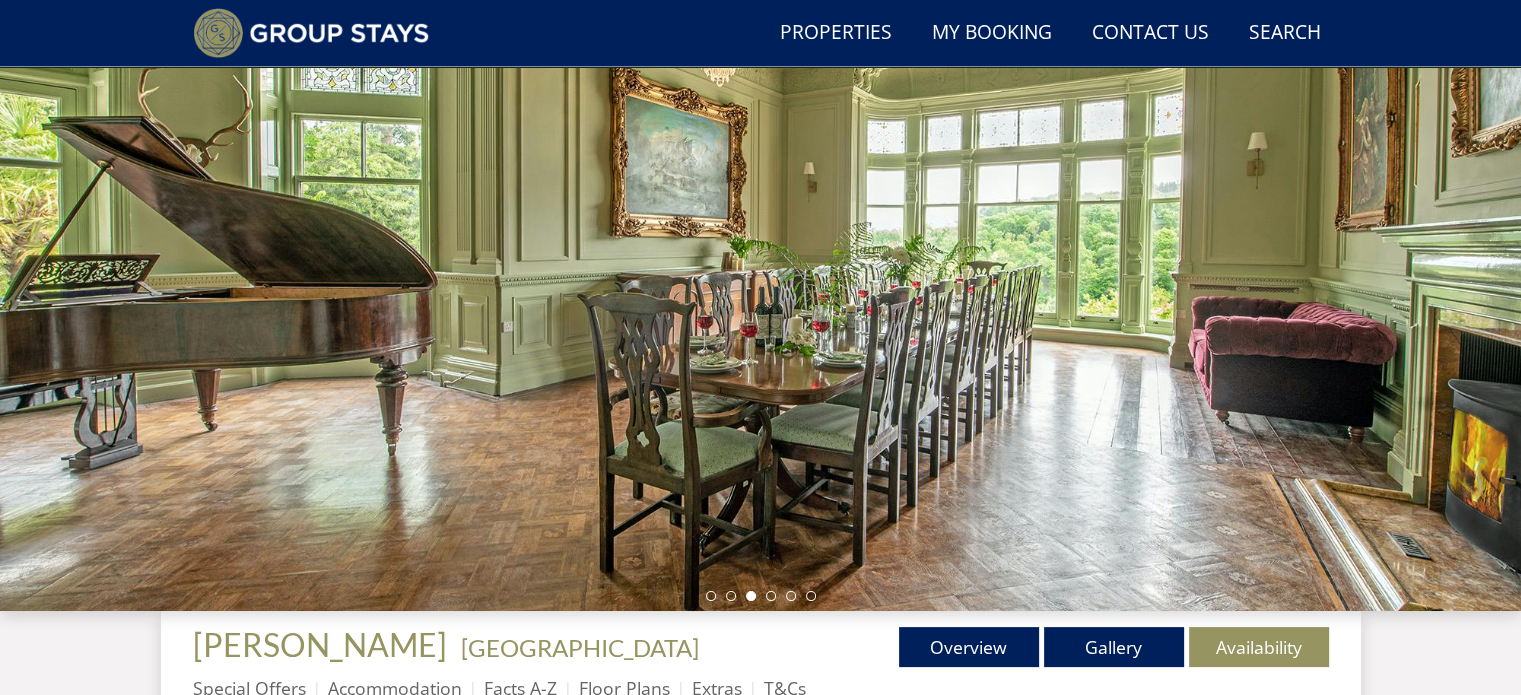 scroll, scrollTop: 300, scrollLeft: 0, axis: vertical 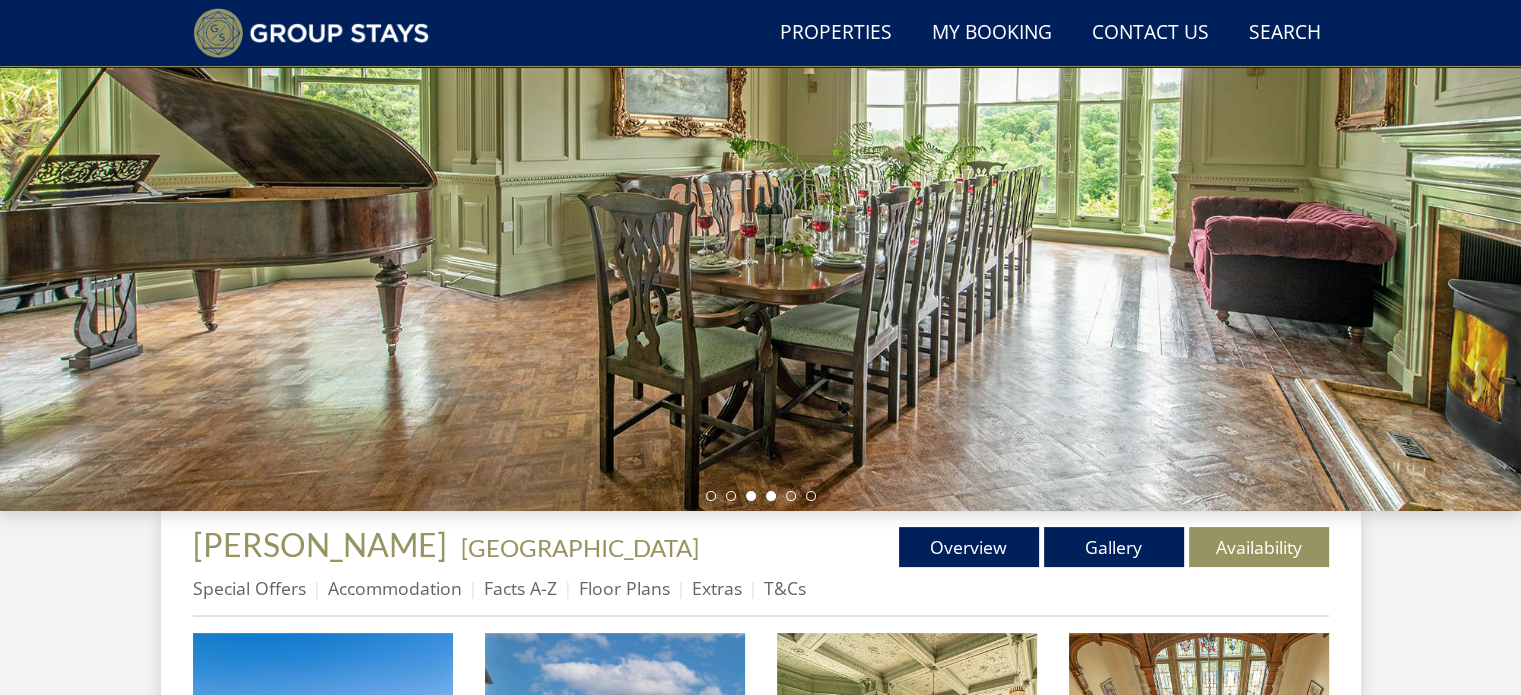 click at bounding box center (771, 496) 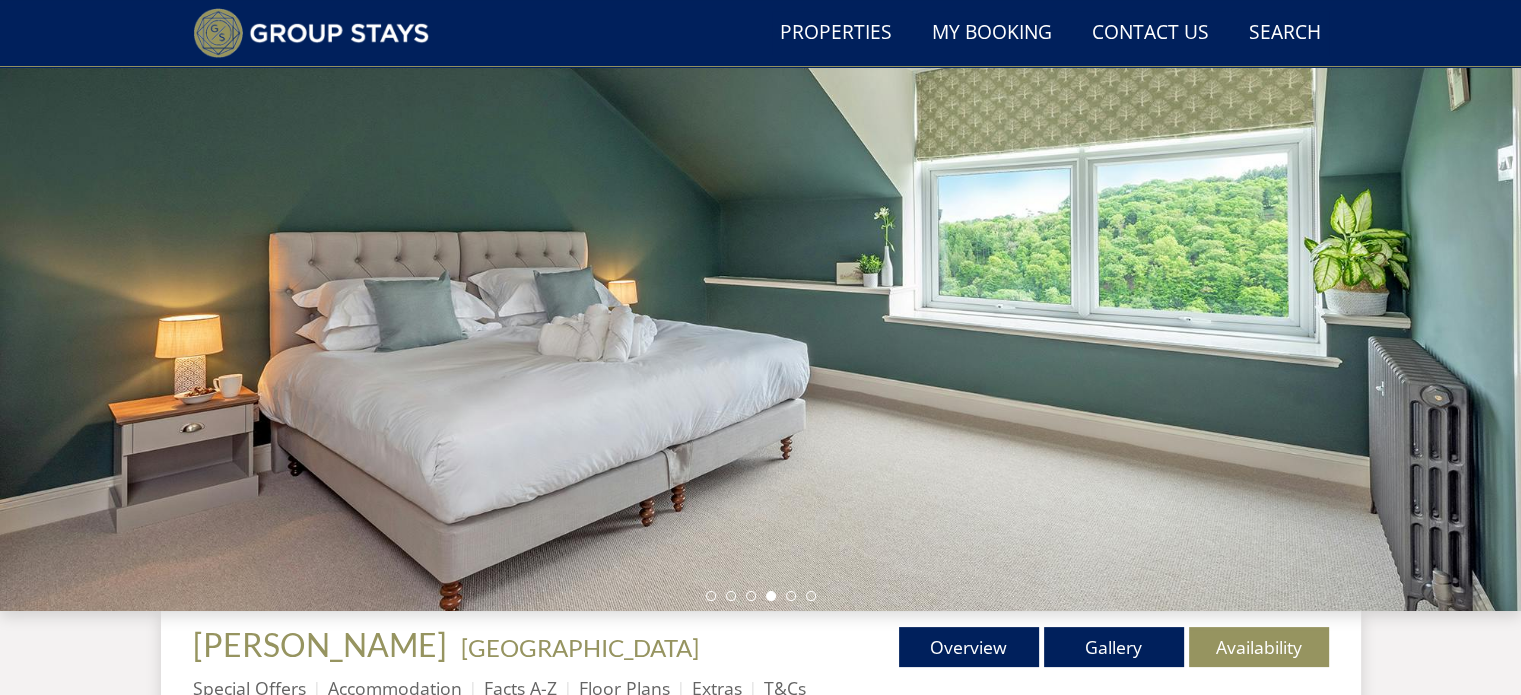 scroll, scrollTop: 300, scrollLeft: 0, axis: vertical 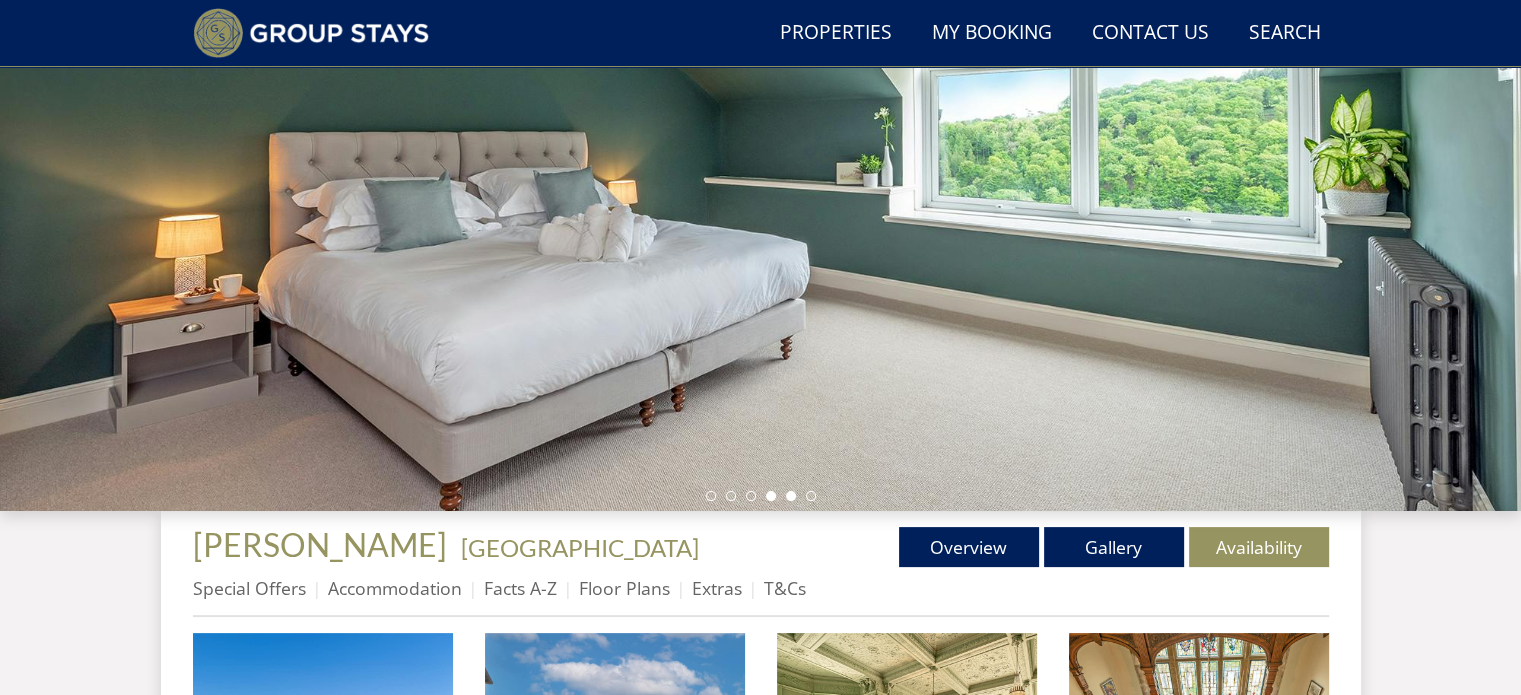 click at bounding box center [791, 496] 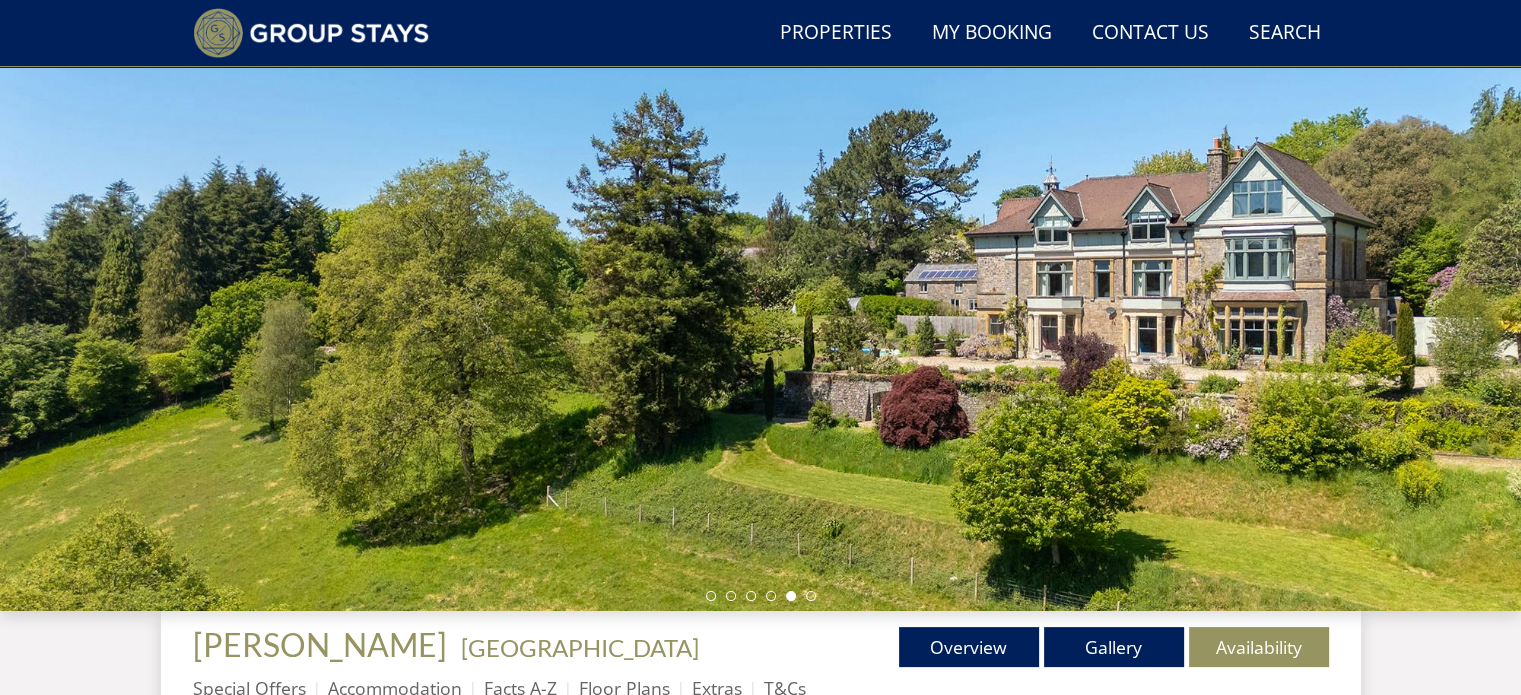 scroll, scrollTop: 300, scrollLeft: 0, axis: vertical 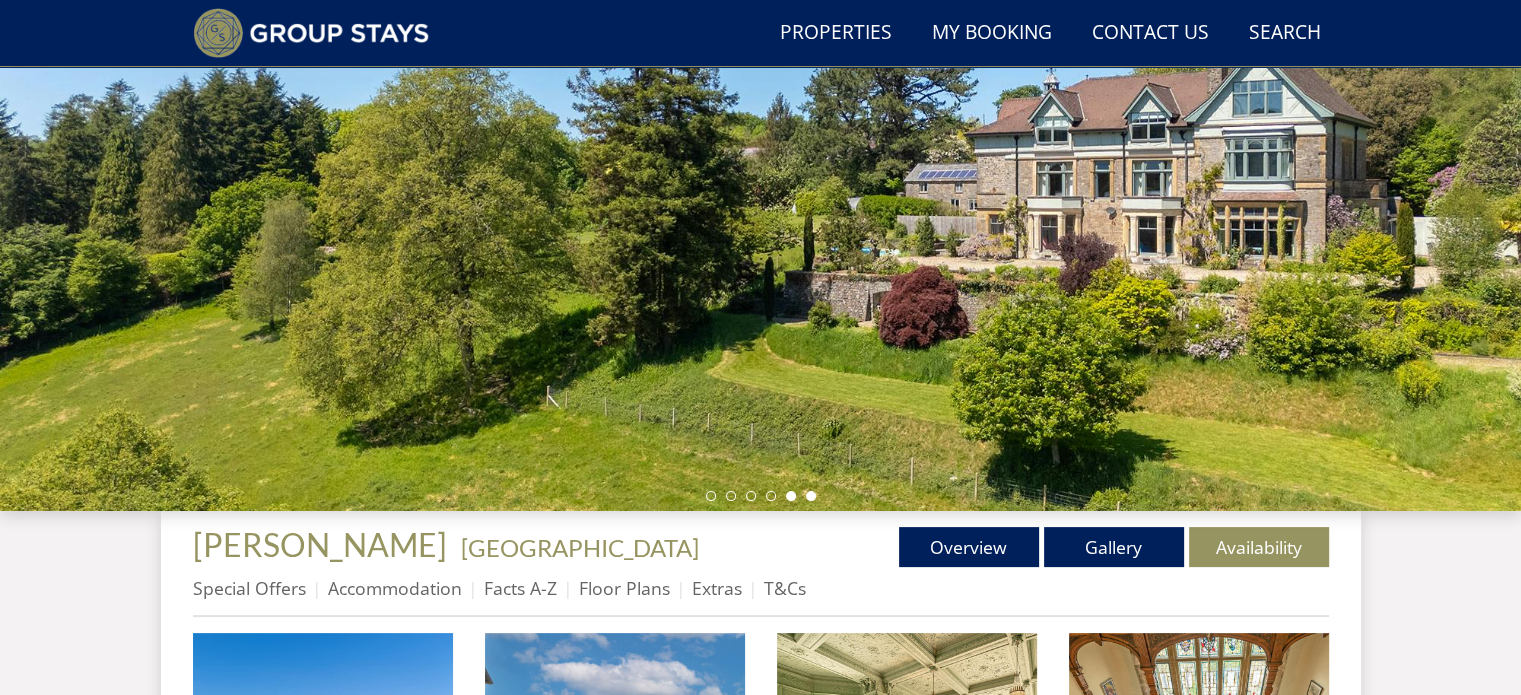 click at bounding box center (811, 496) 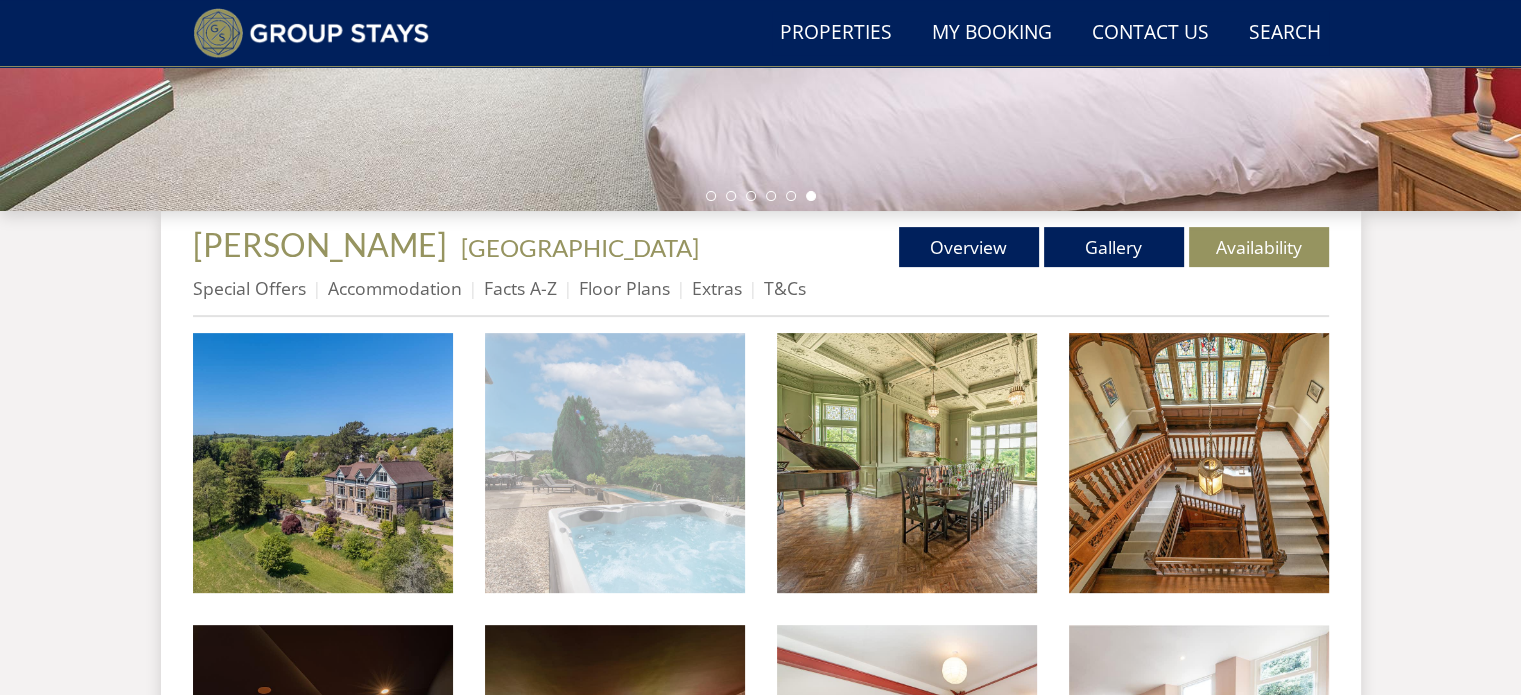 scroll, scrollTop: 700, scrollLeft: 0, axis: vertical 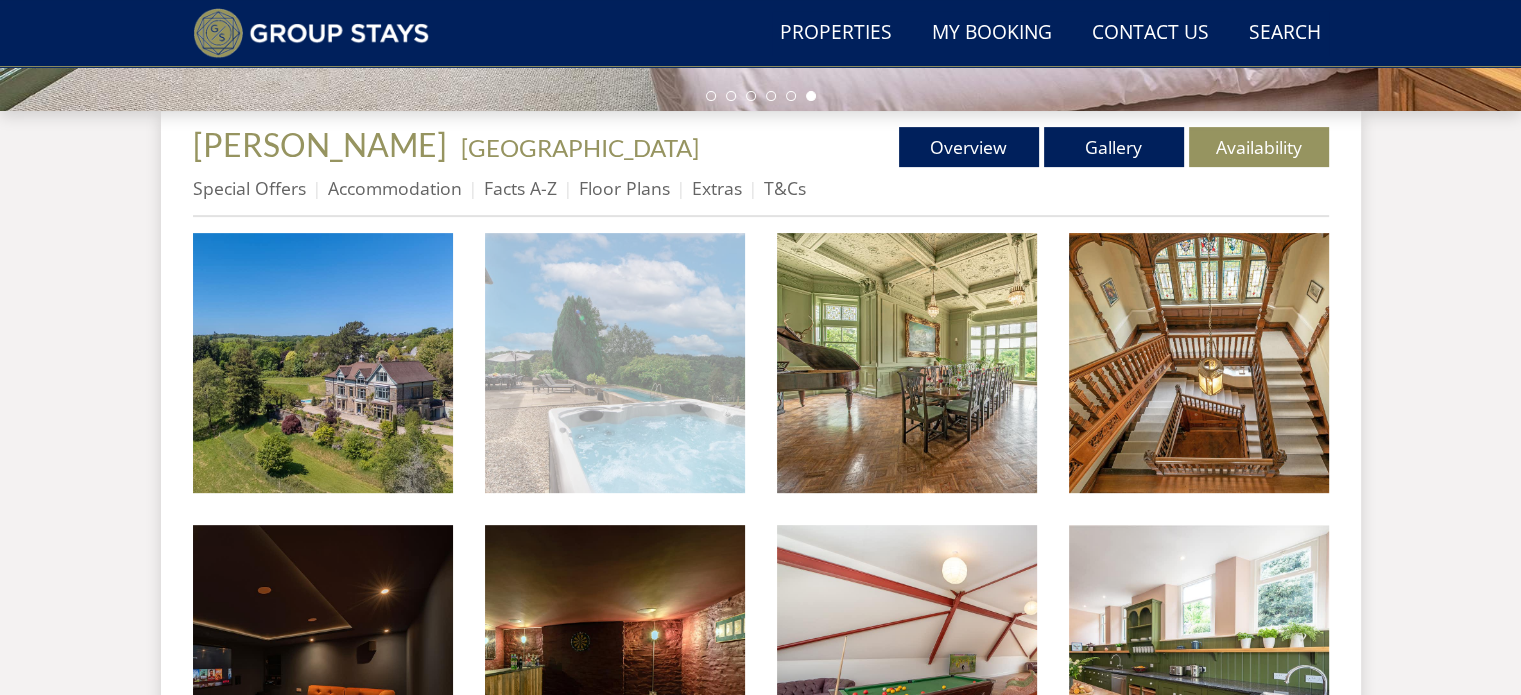 click at bounding box center (615, 363) 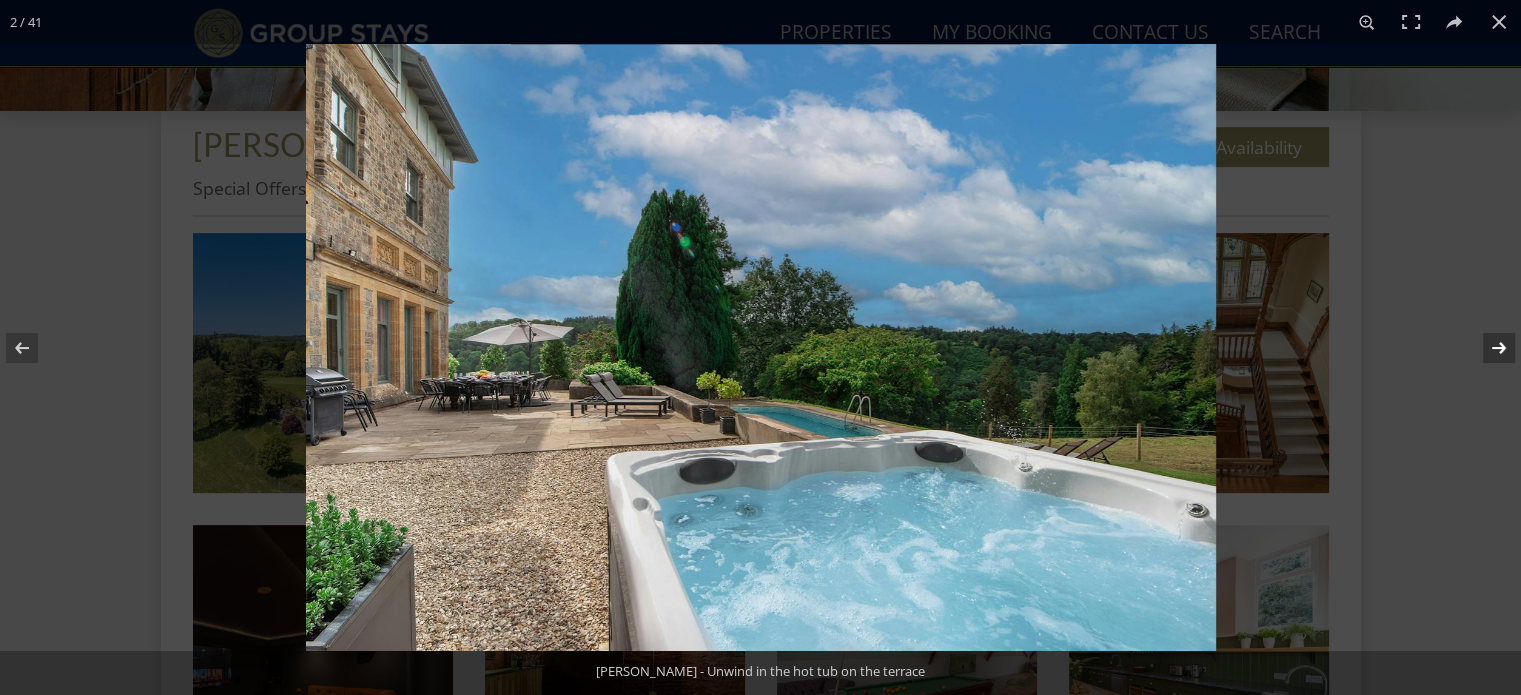 click at bounding box center (1486, 348) 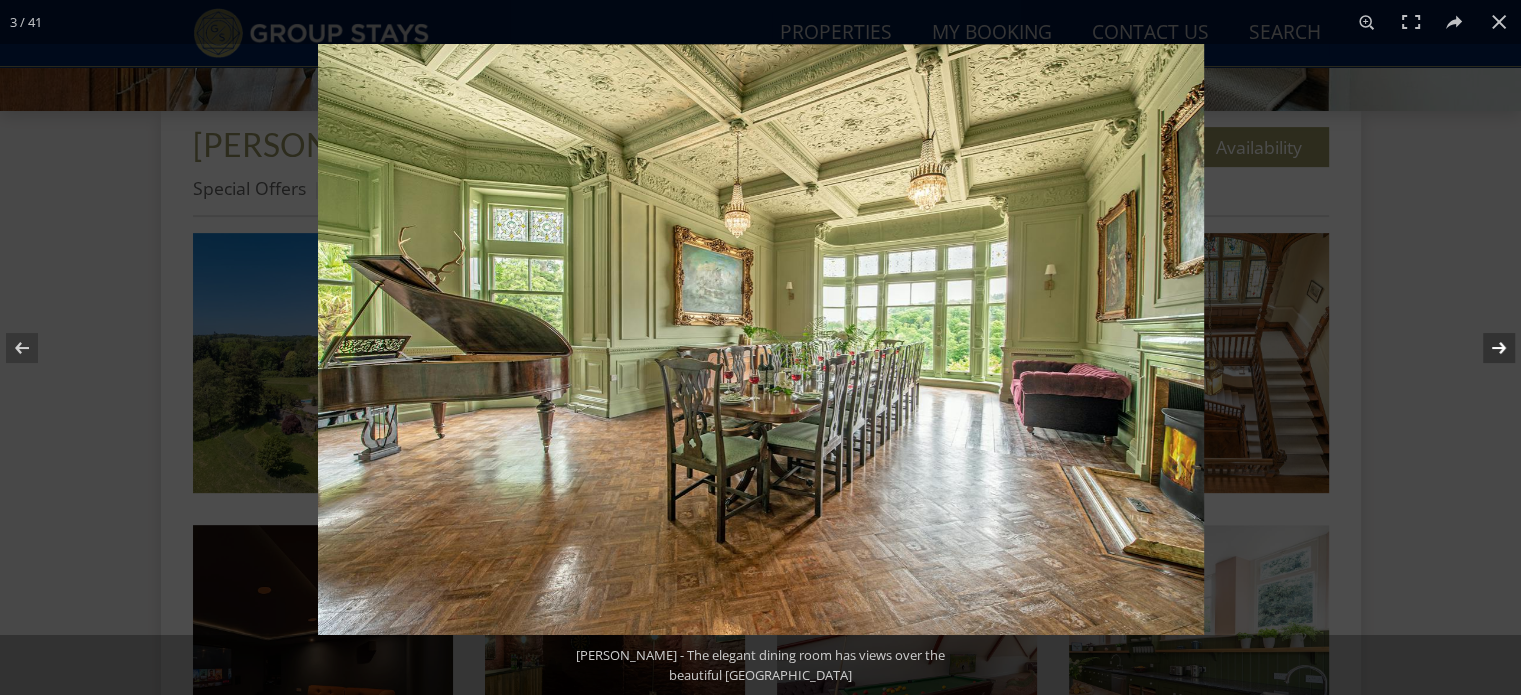 click at bounding box center (1486, 348) 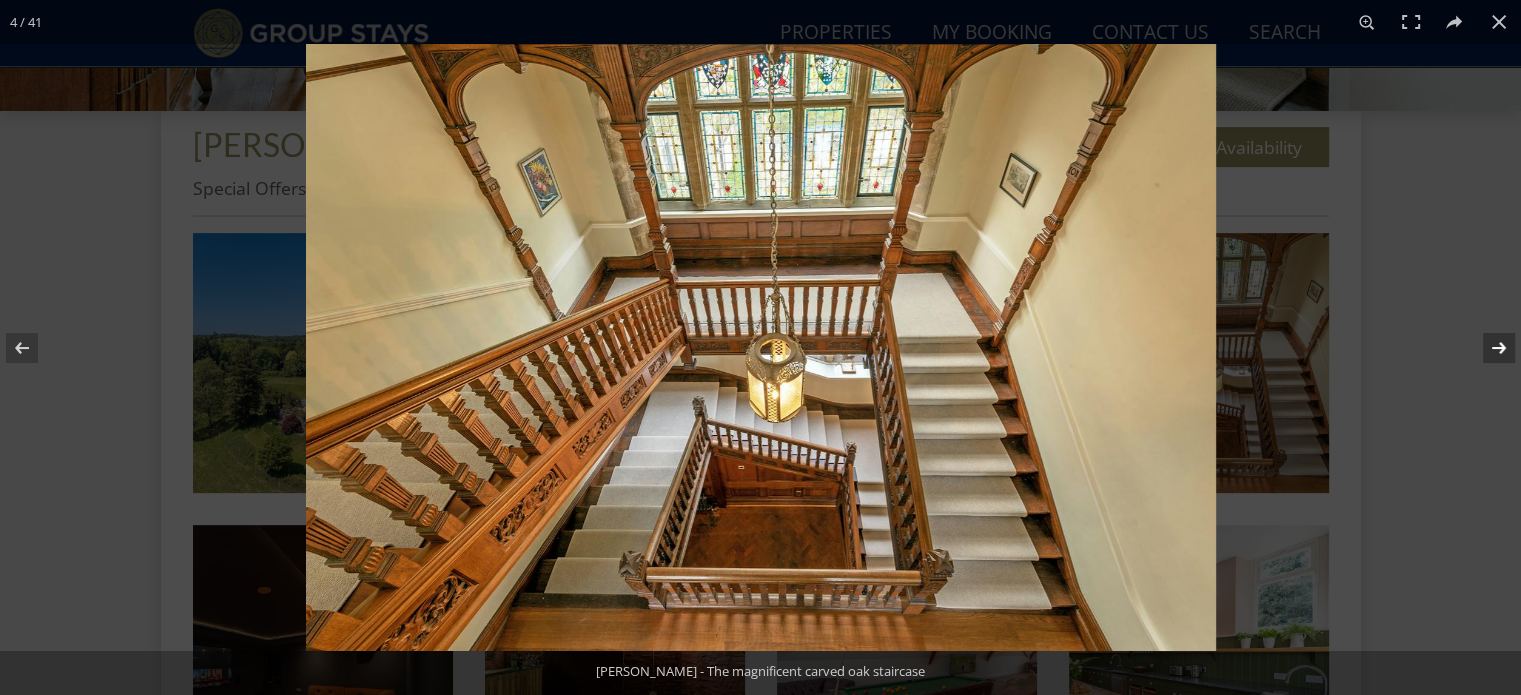 click at bounding box center [1486, 348] 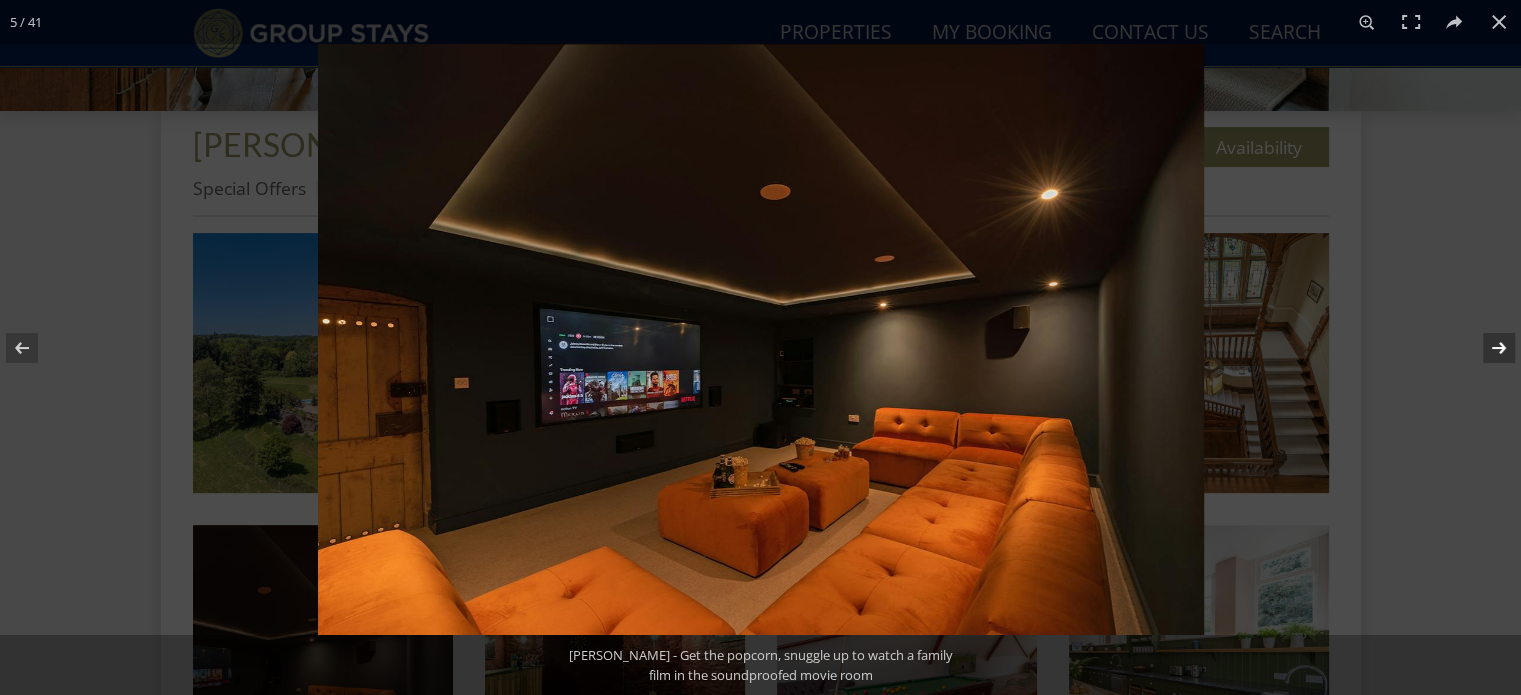 click at bounding box center [1486, 348] 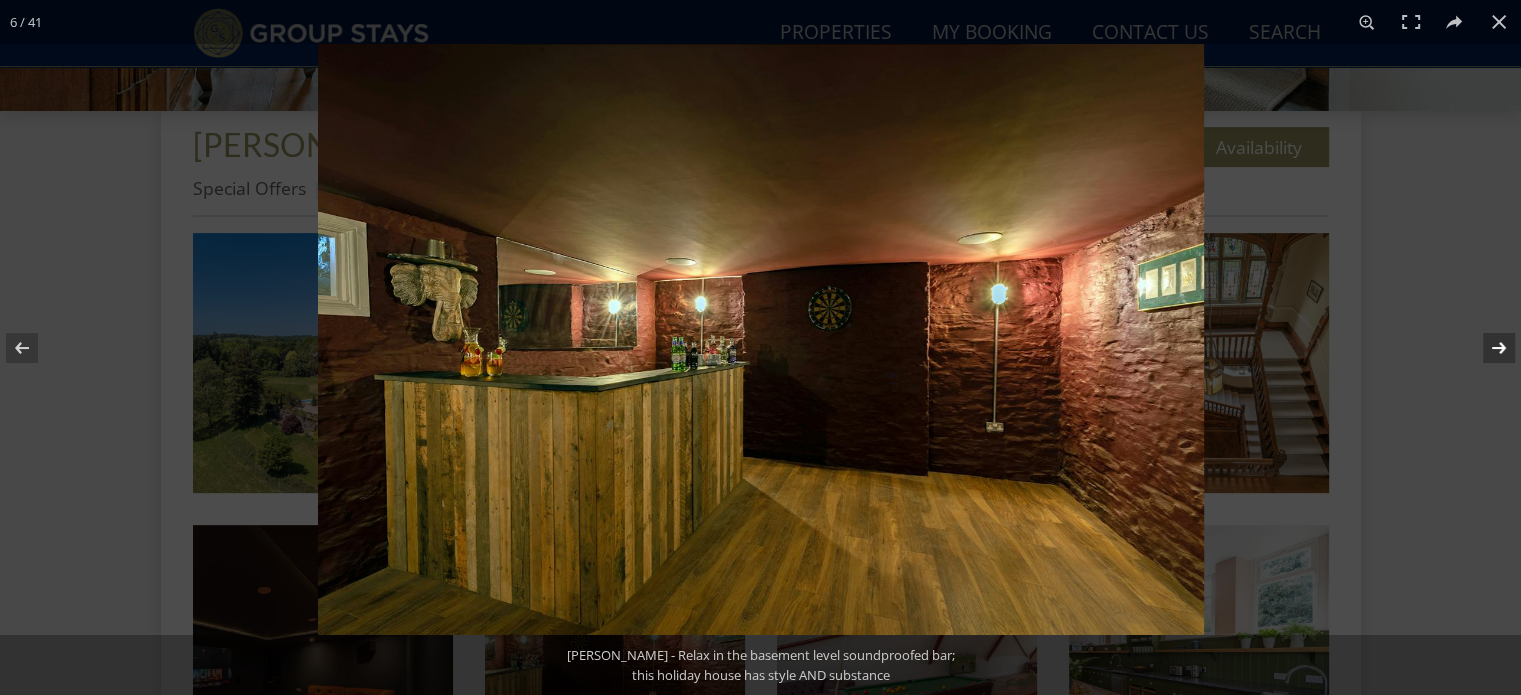 click at bounding box center (1486, 348) 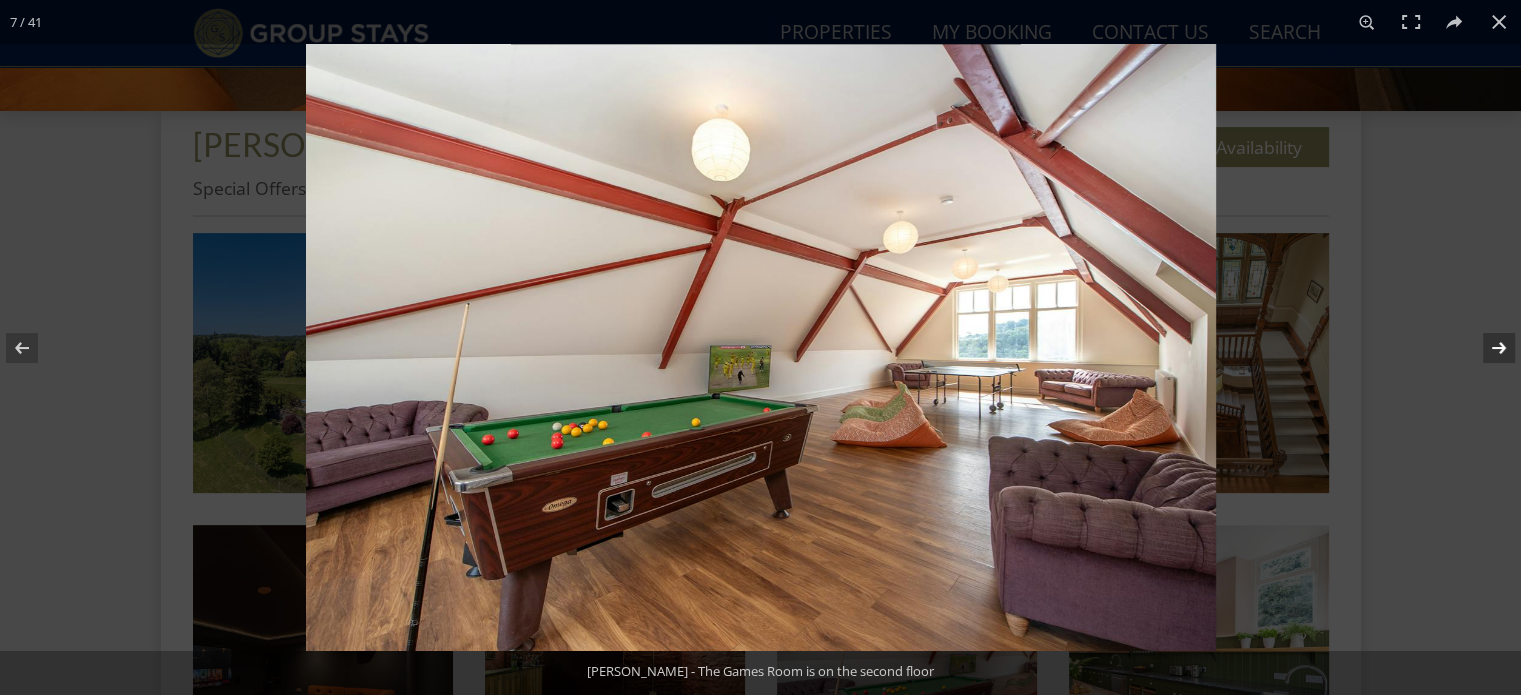 click at bounding box center (1486, 348) 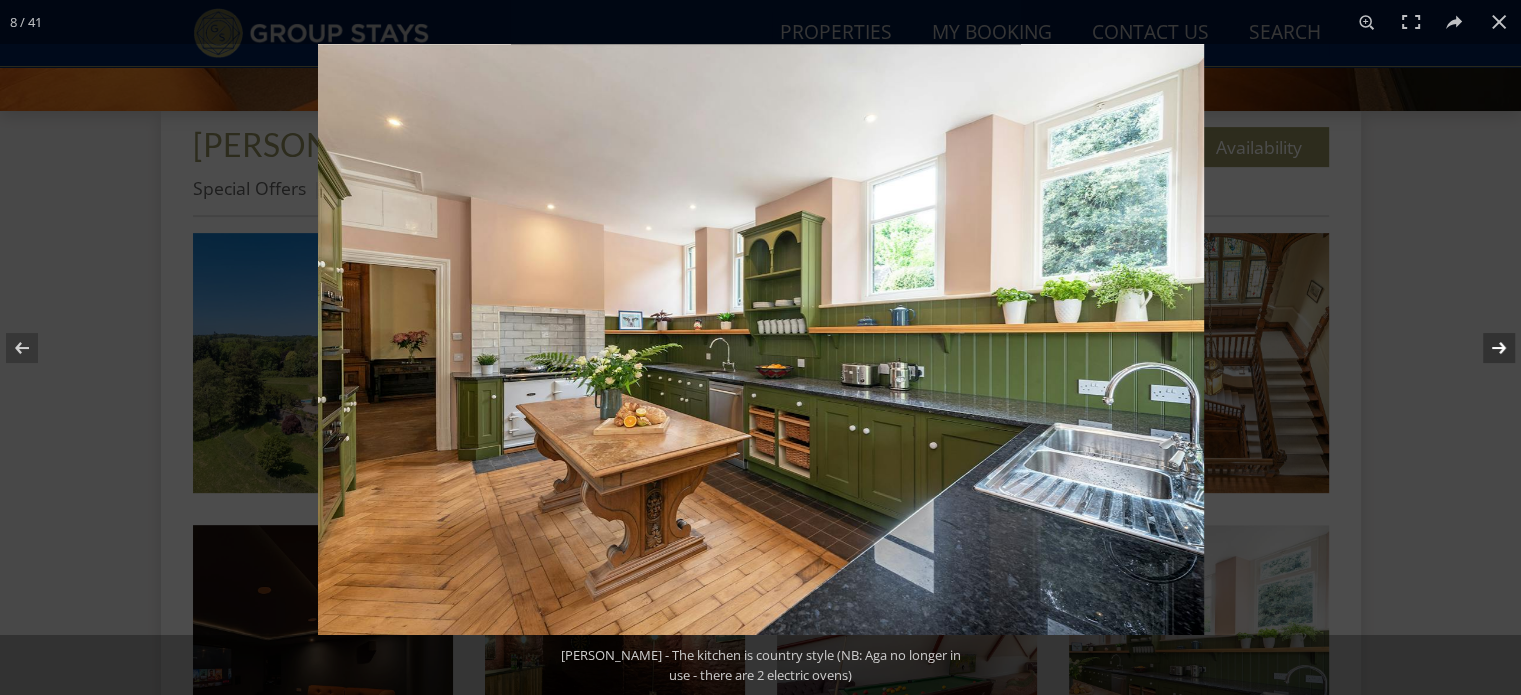 click at bounding box center [1486, 348] 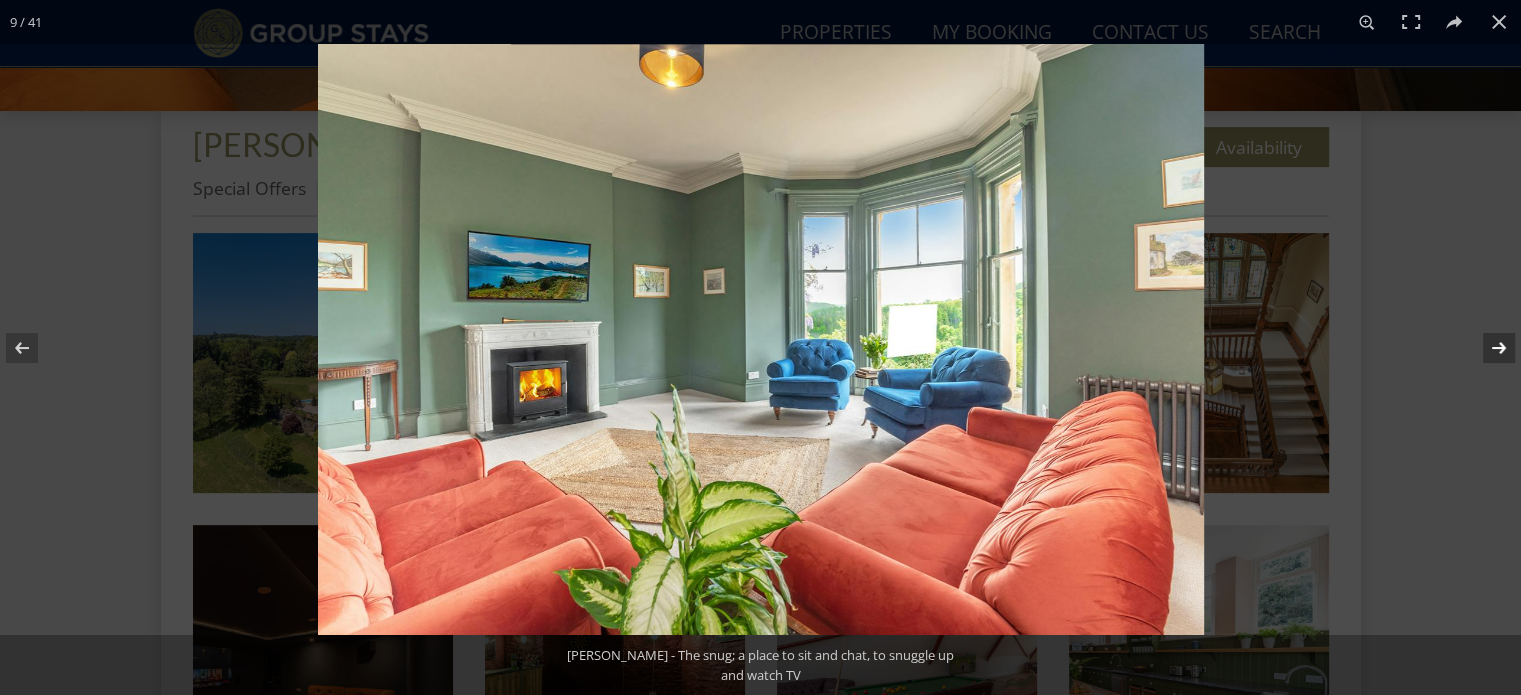 click at bounding box center (1486, 348) 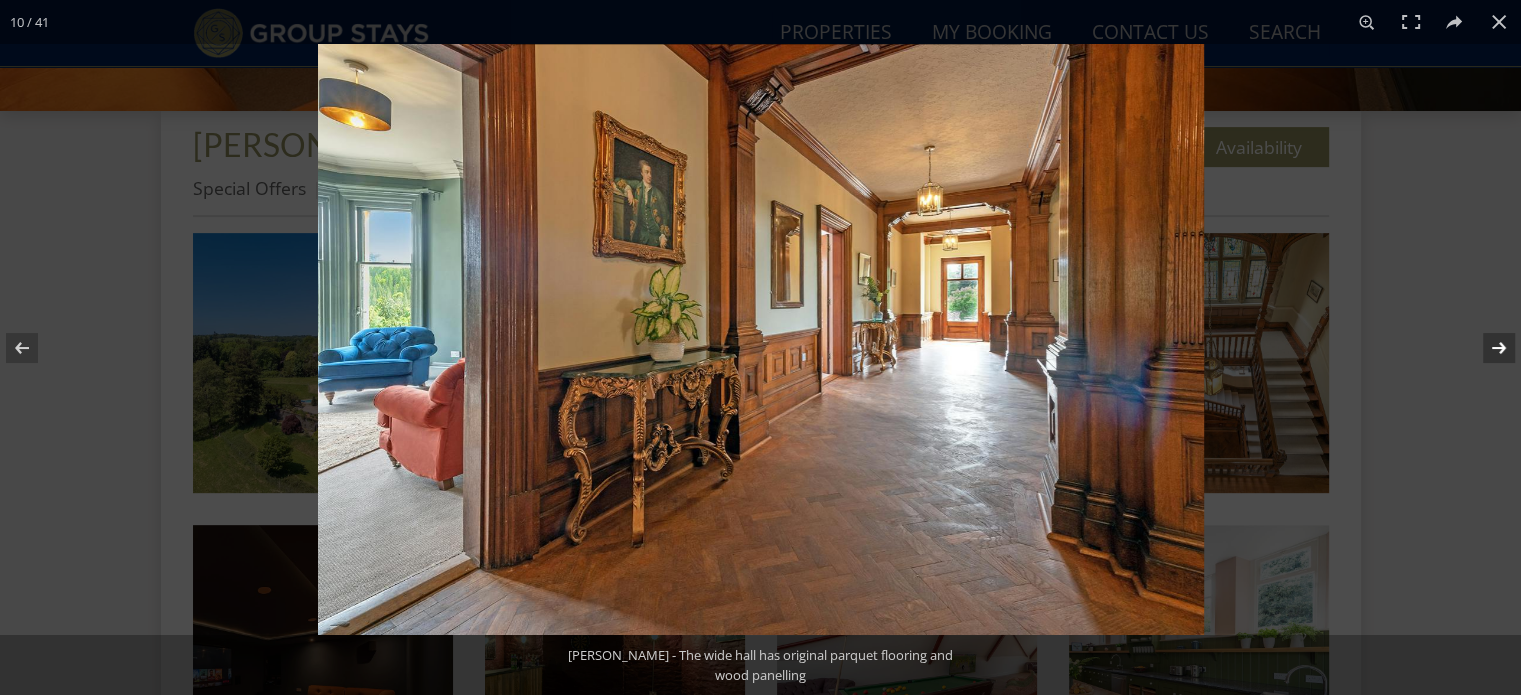 click at bounding box center (1486, 348) 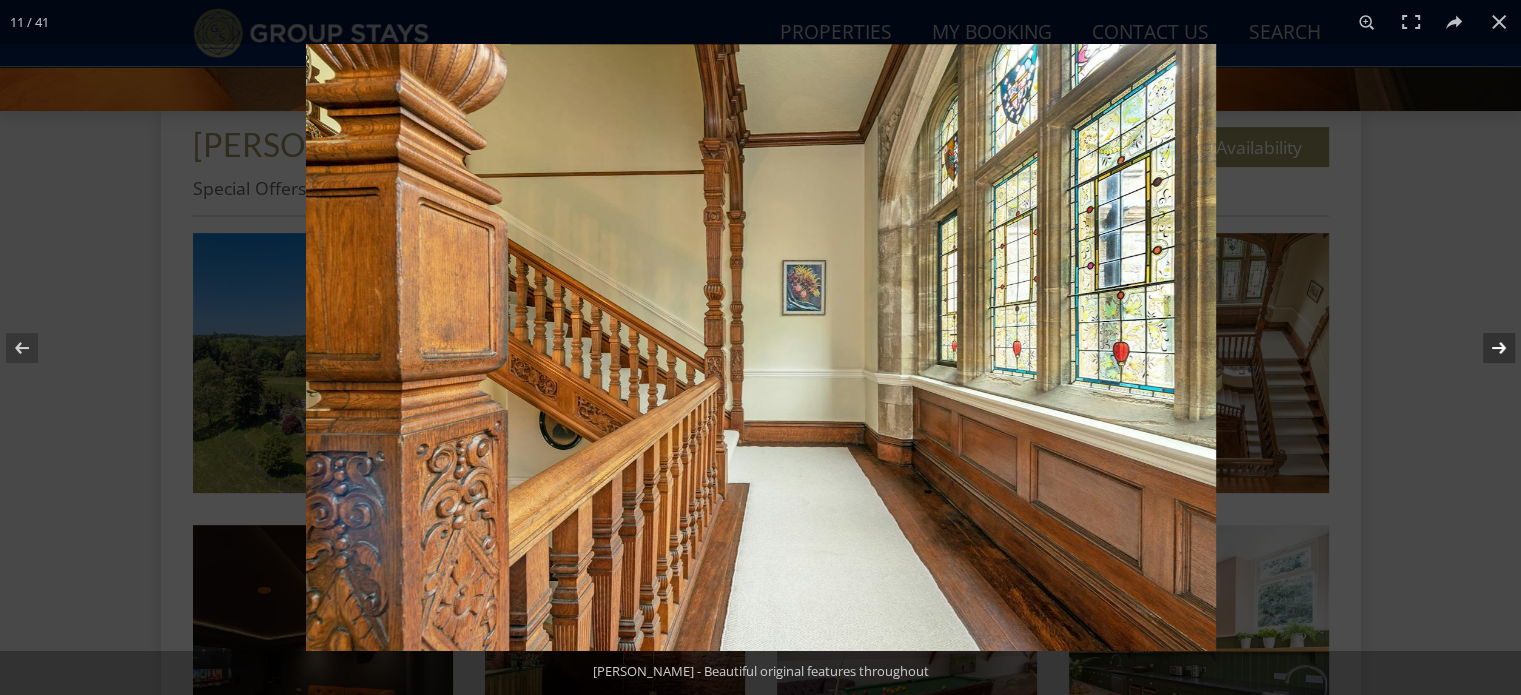 click at bounding box center (1486, 348) 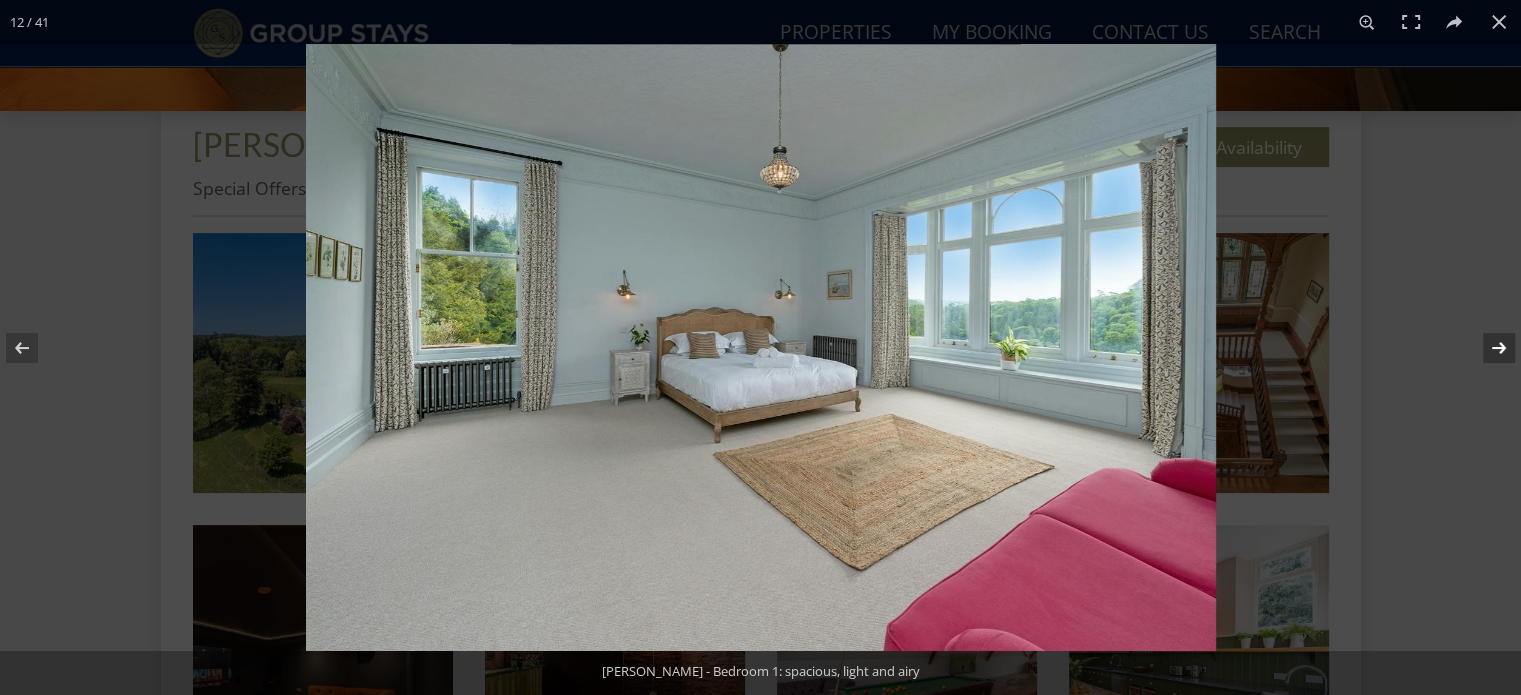 click at bounding box center [1486, 348] 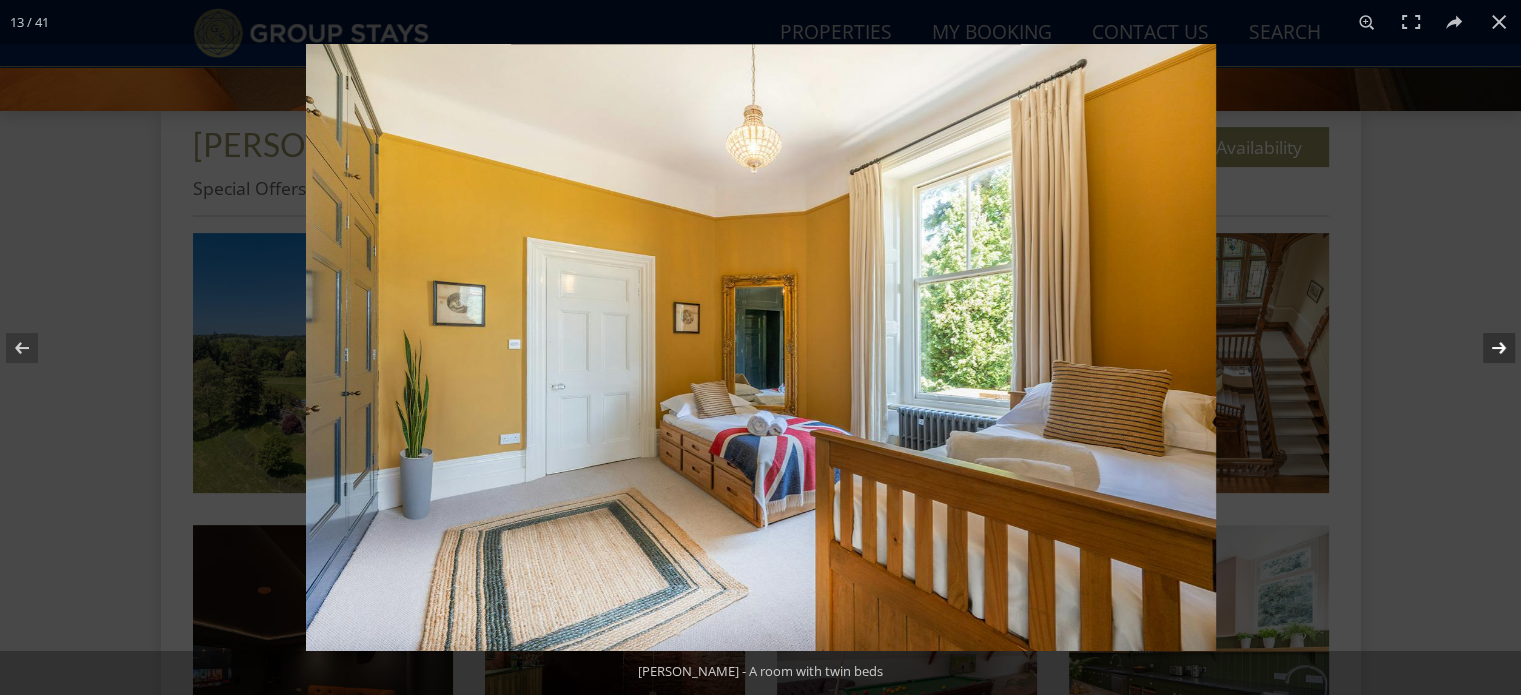 click at bounding box center (1486, 348) 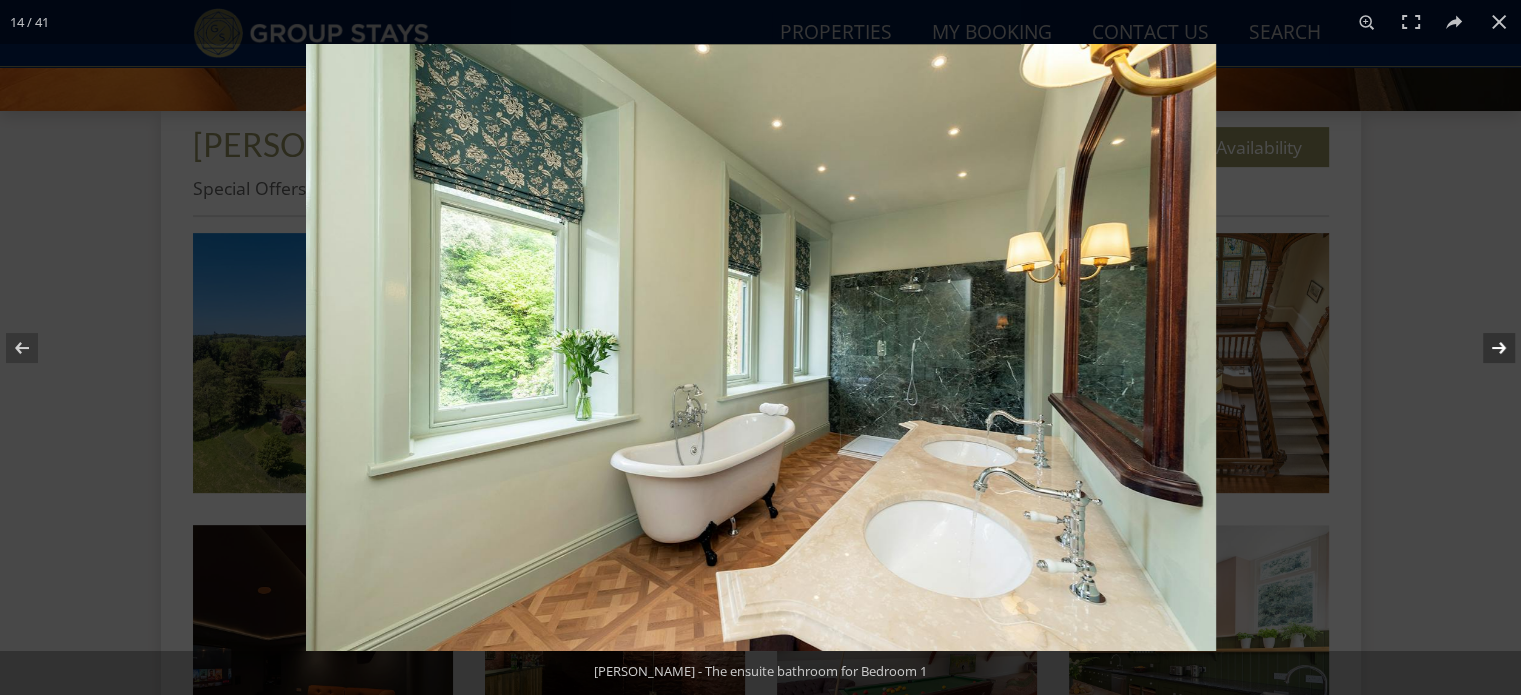 click at bounding box center [1486, 348] 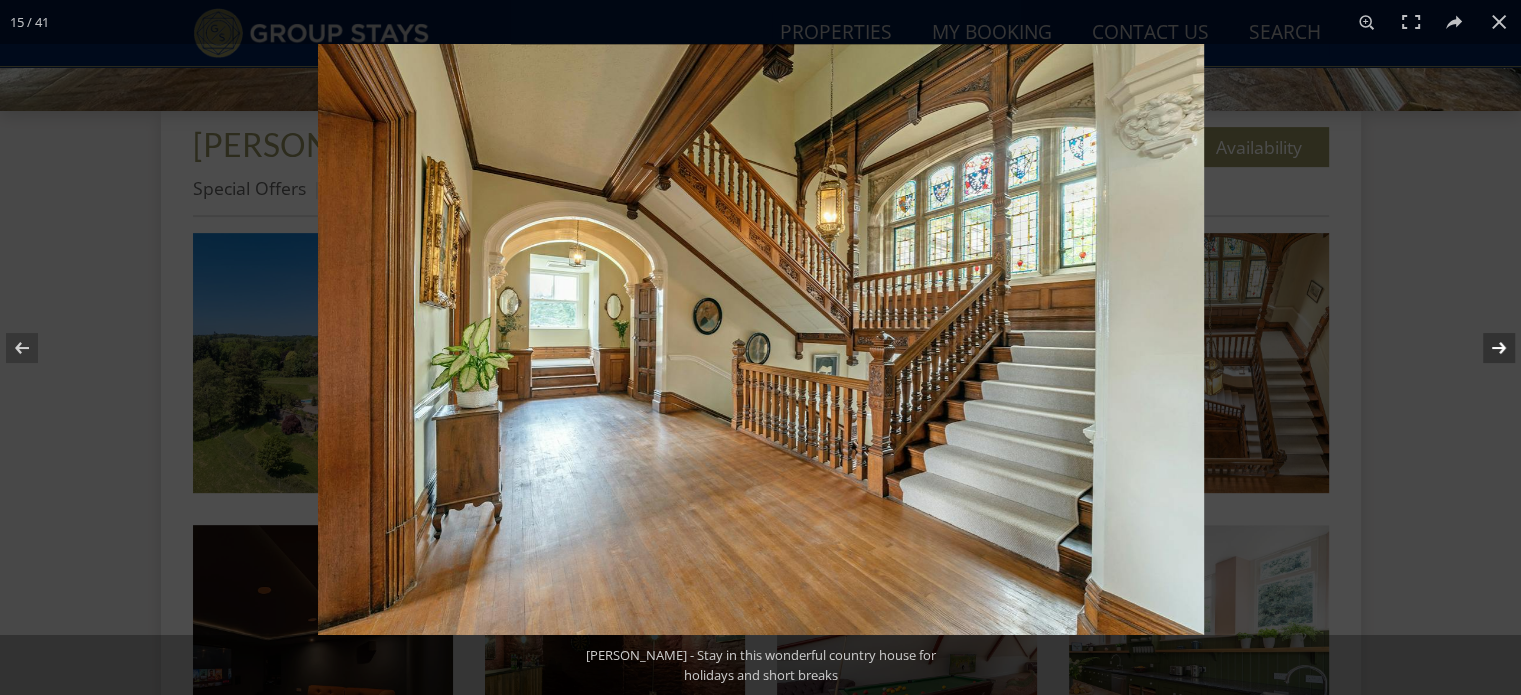 click at bounding box center (1486, 348) 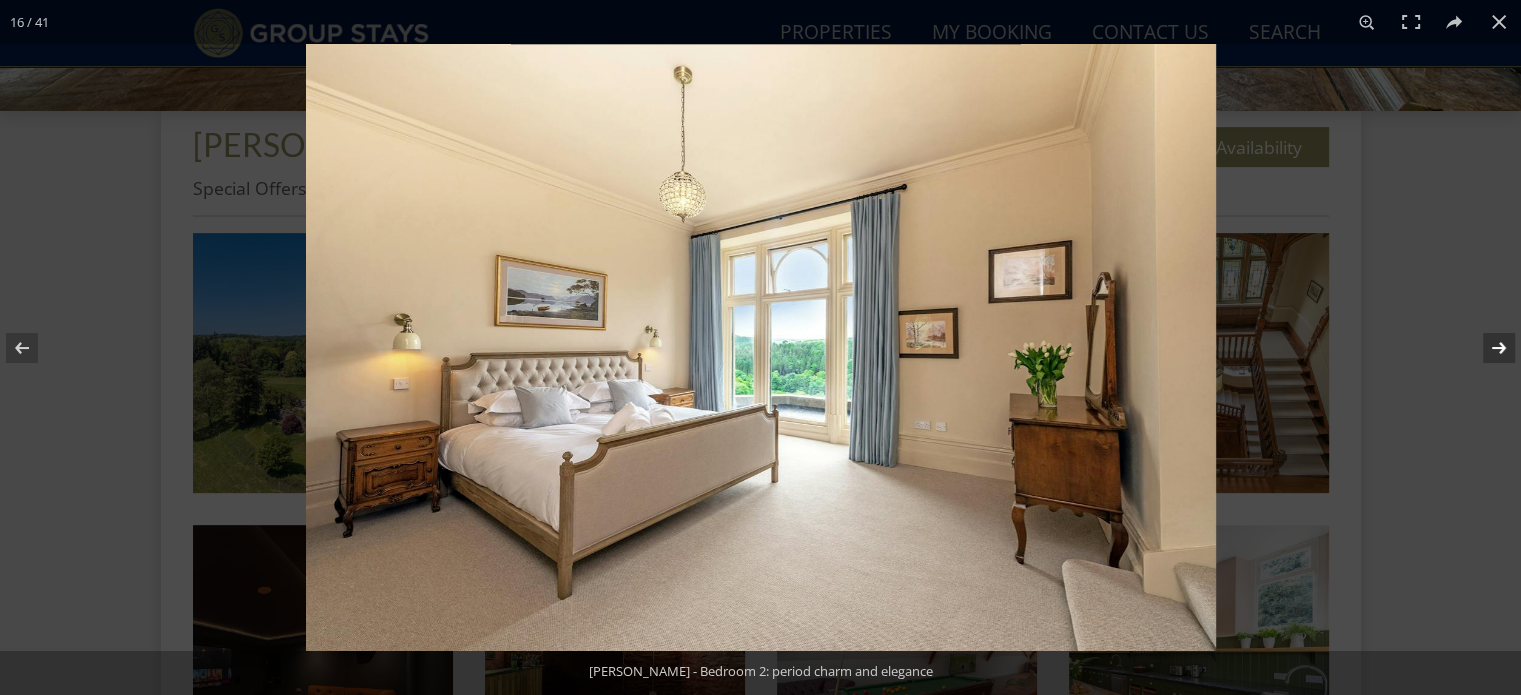 click at bounding box center [1486, 348] 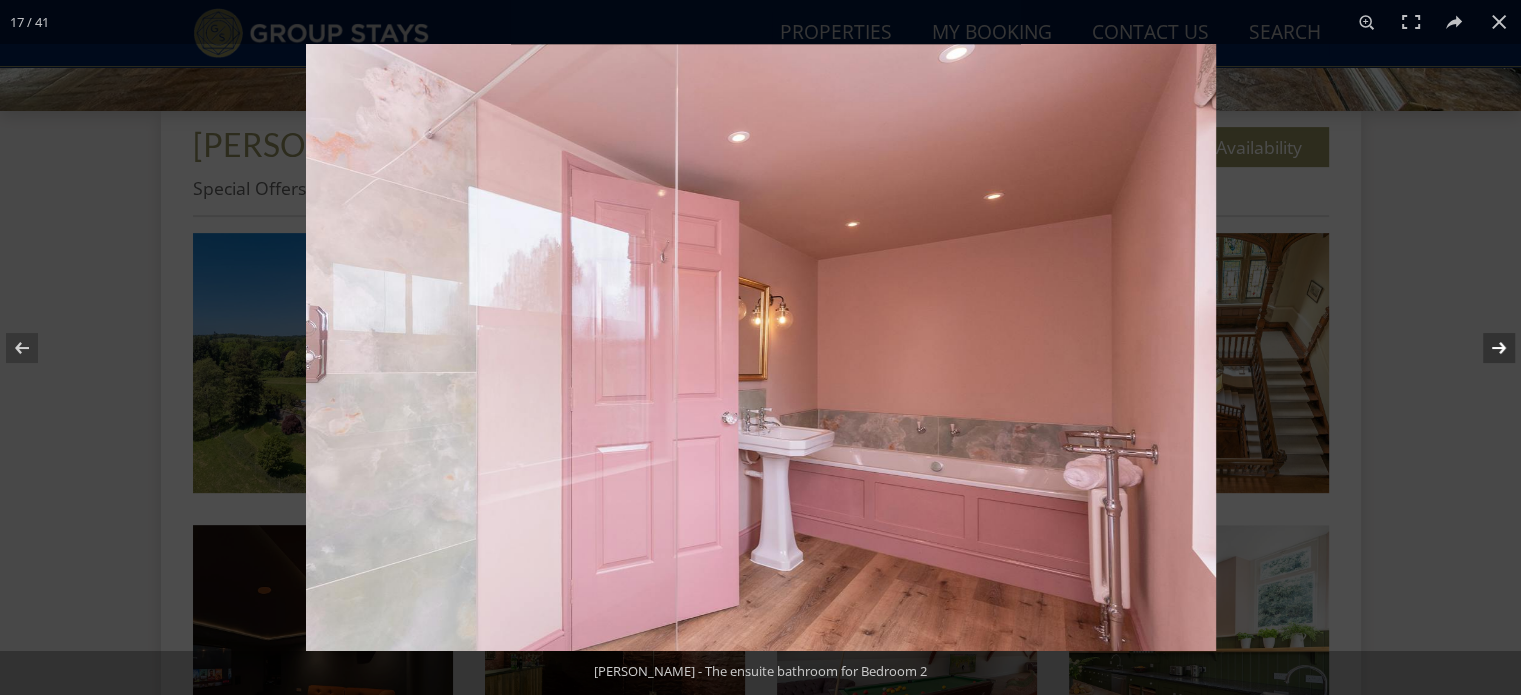 click at bounding box center [1486, 348] 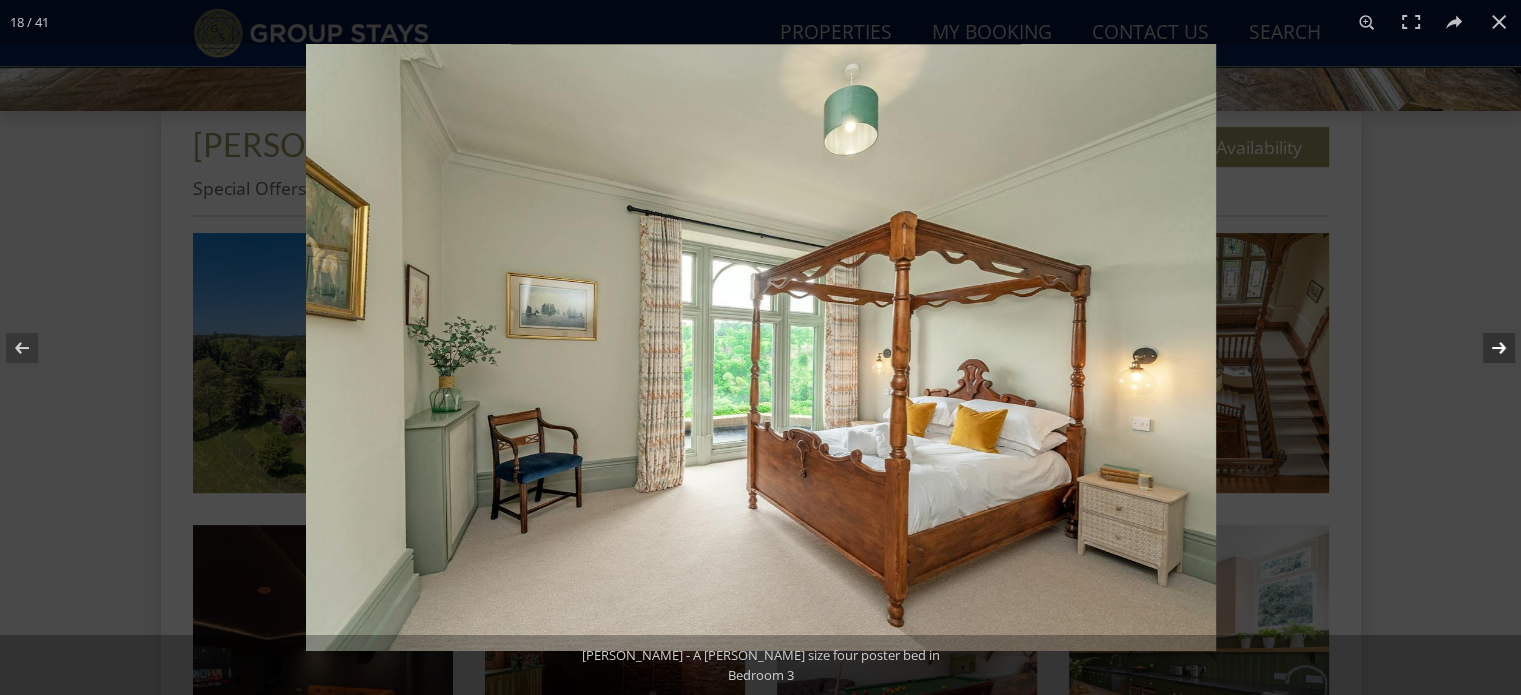 click at bounding box center [1486, 348] 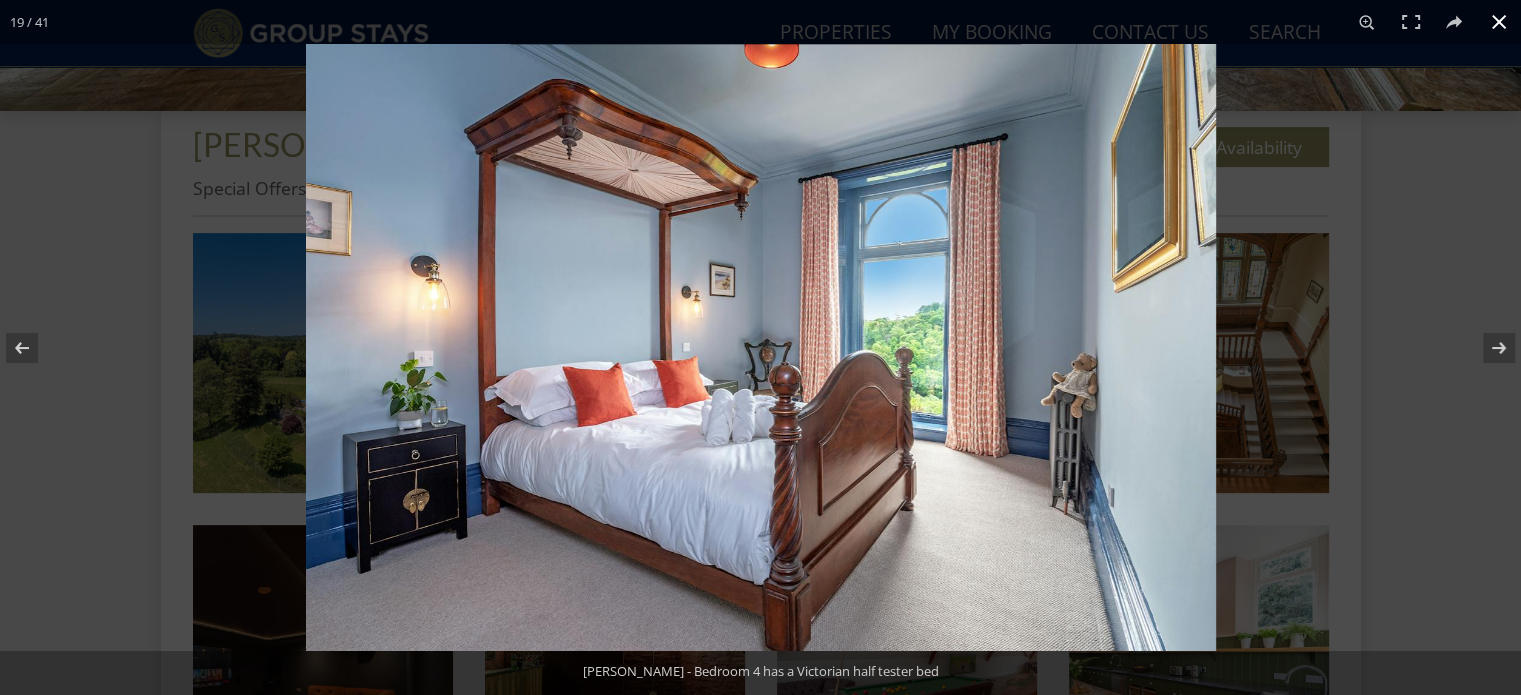 click at bounding box center [1499, 22] 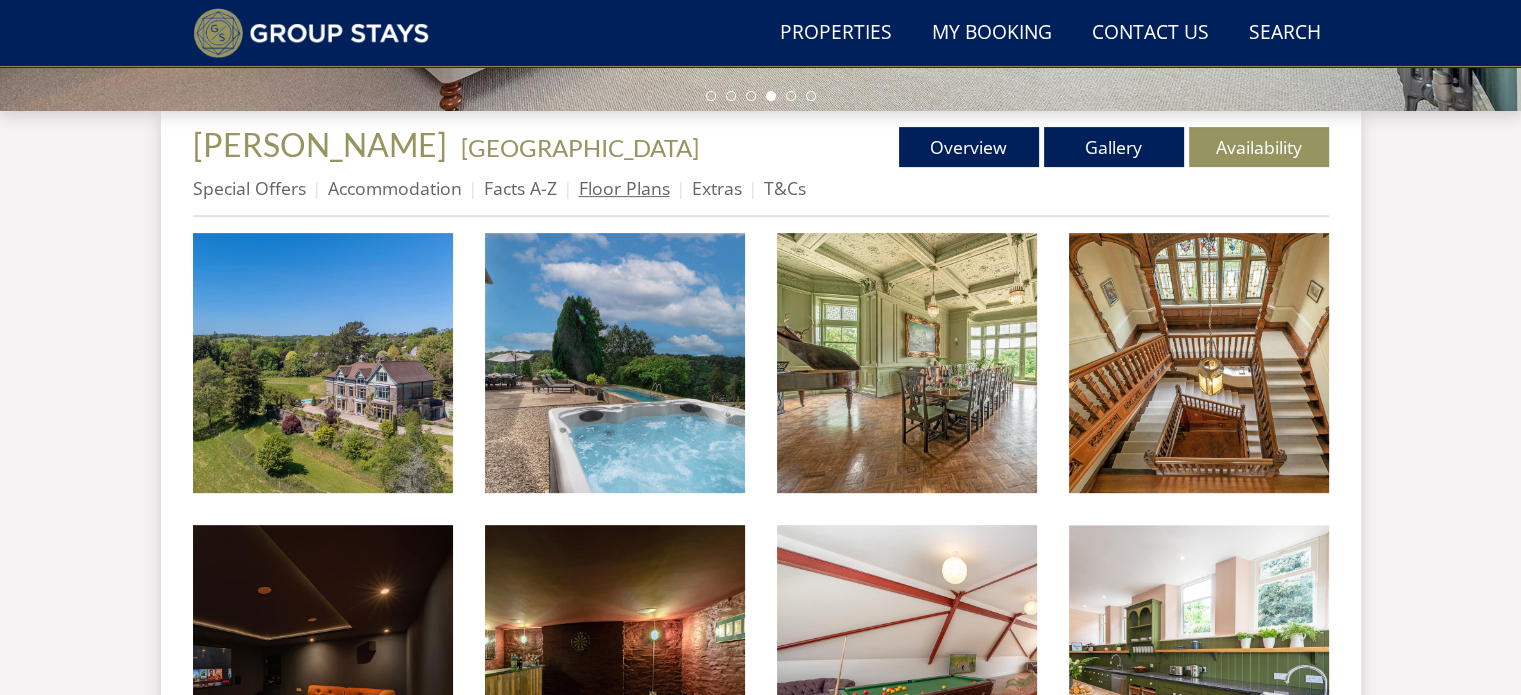 click on "Floor Plans" at bounding box center [624, 188] 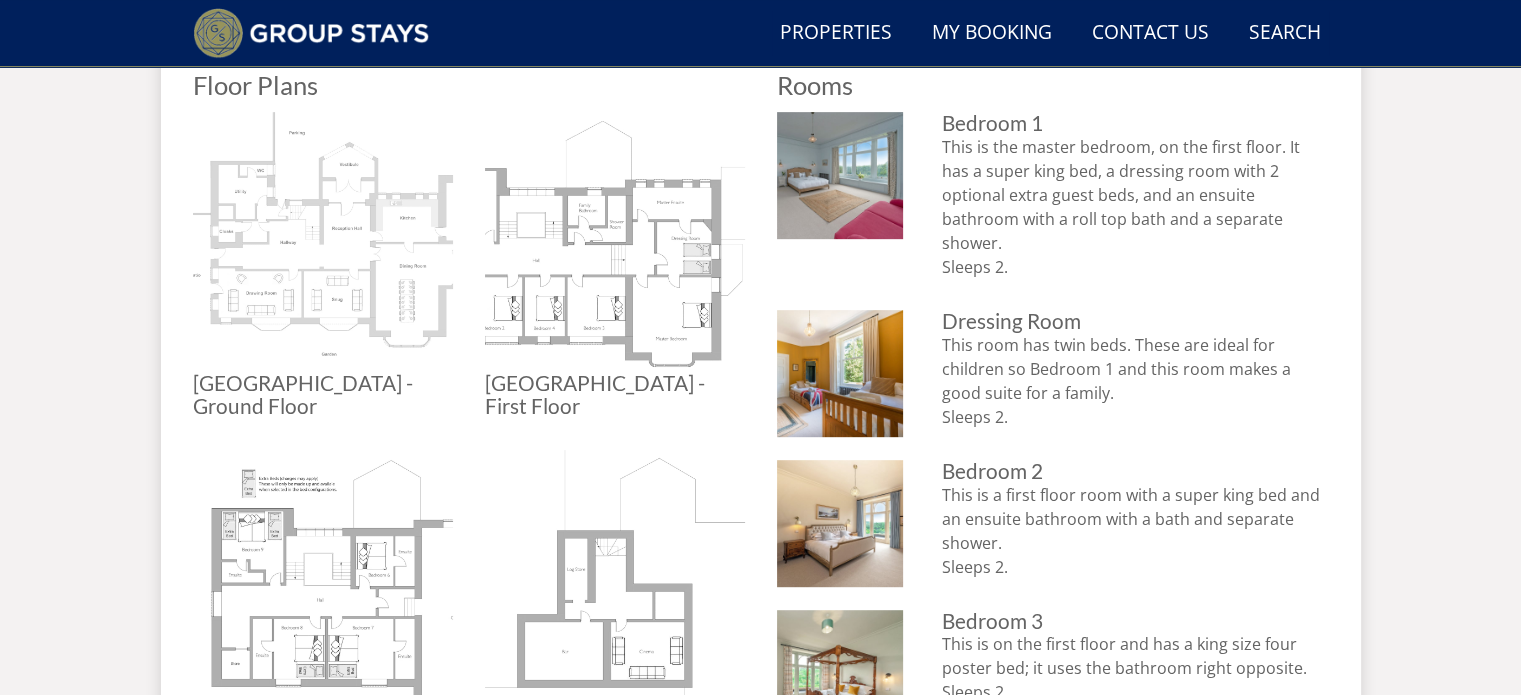 scroll, scrollTop: 1000, scrollLeft: 0, axis: vertical 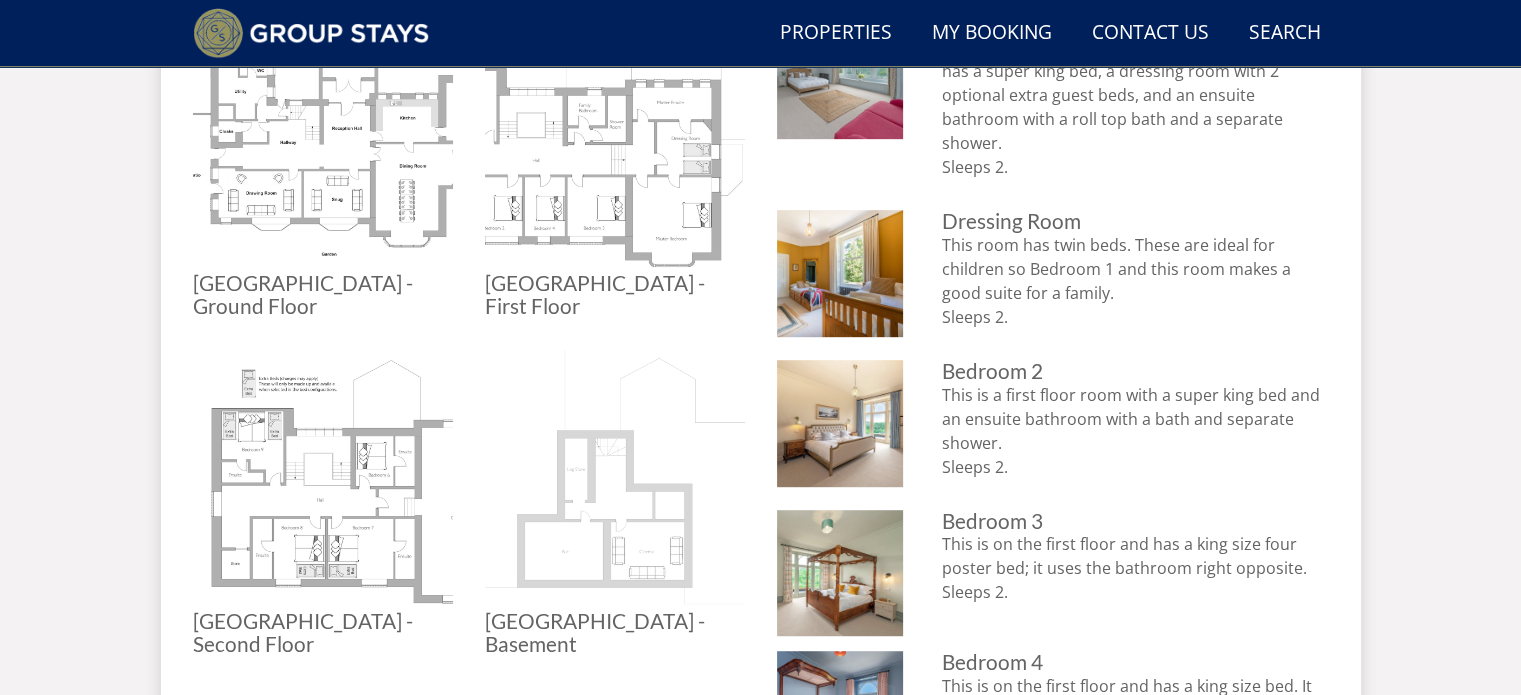 click at bounding box center [615, 480] 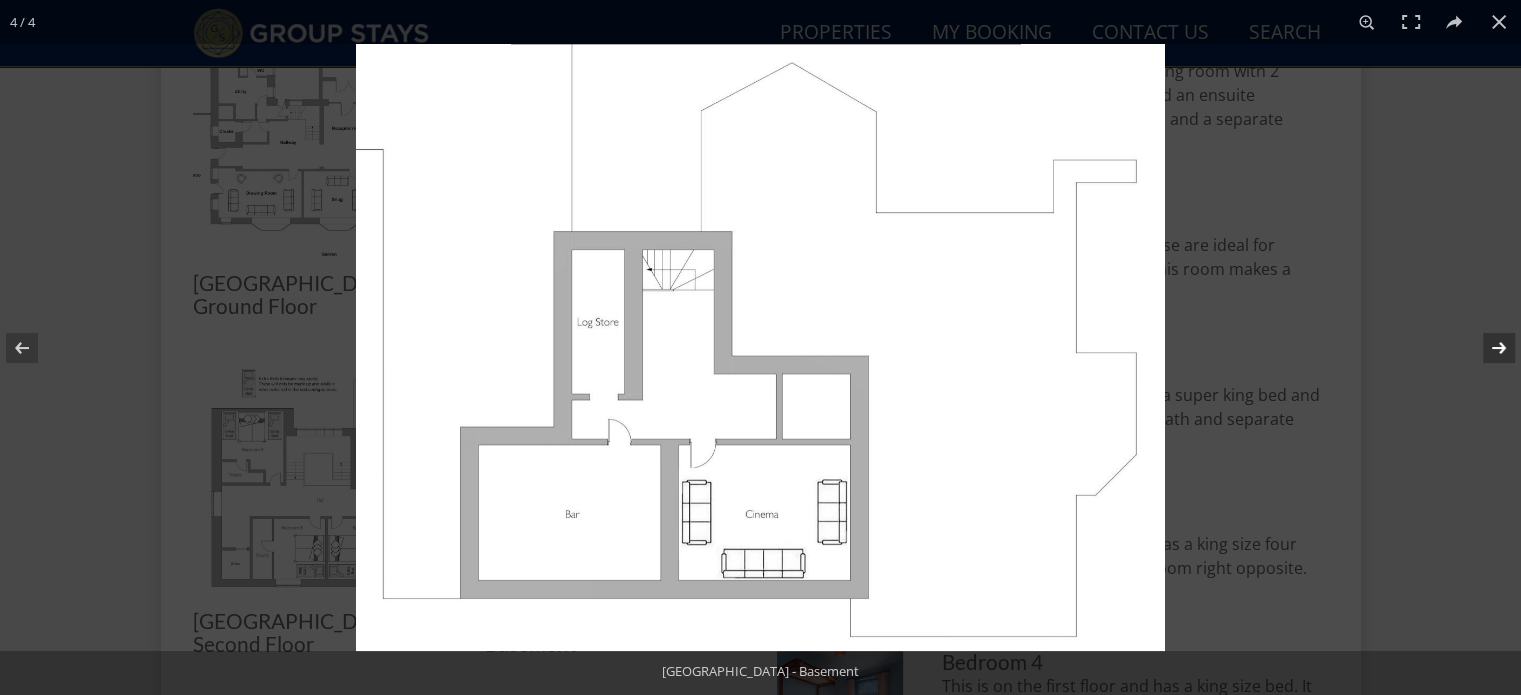 click at bounding box center [1486, 348] 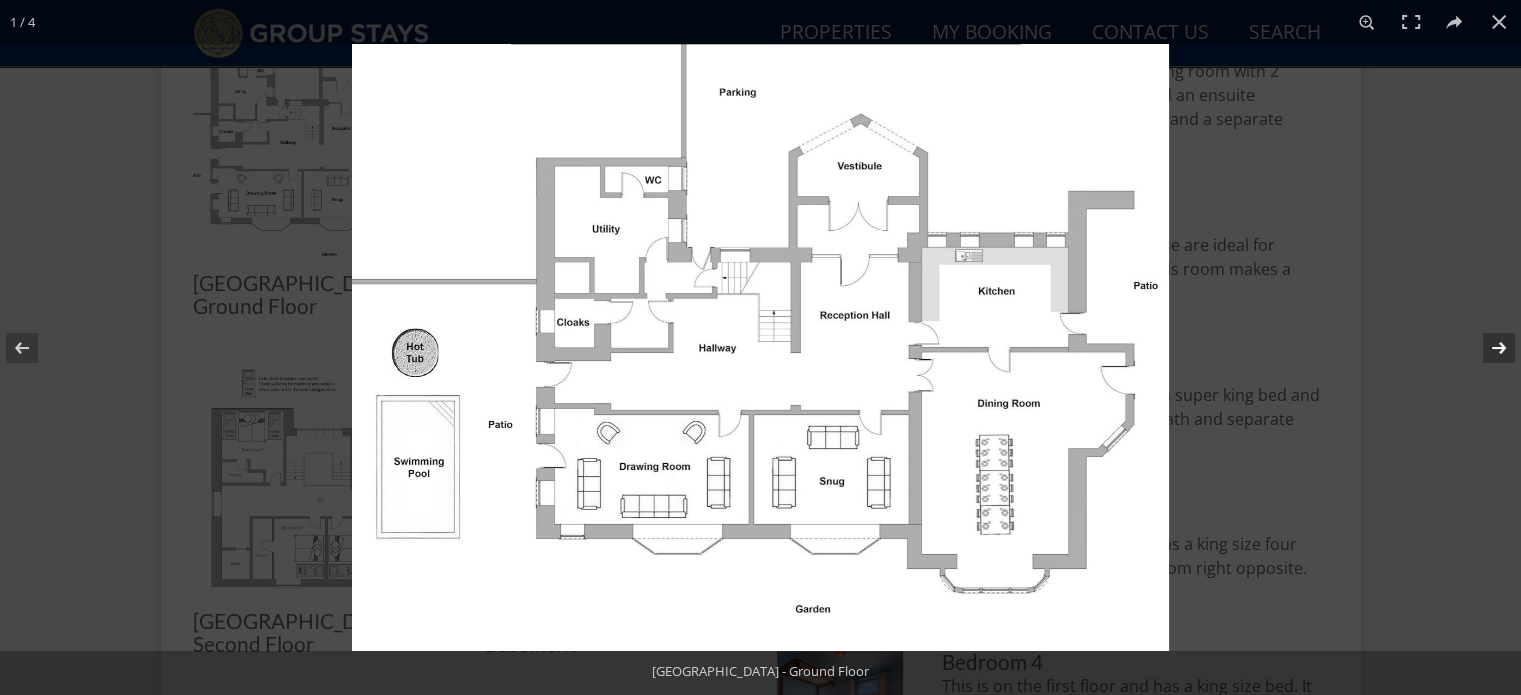click at bounding box center [1486, 348] 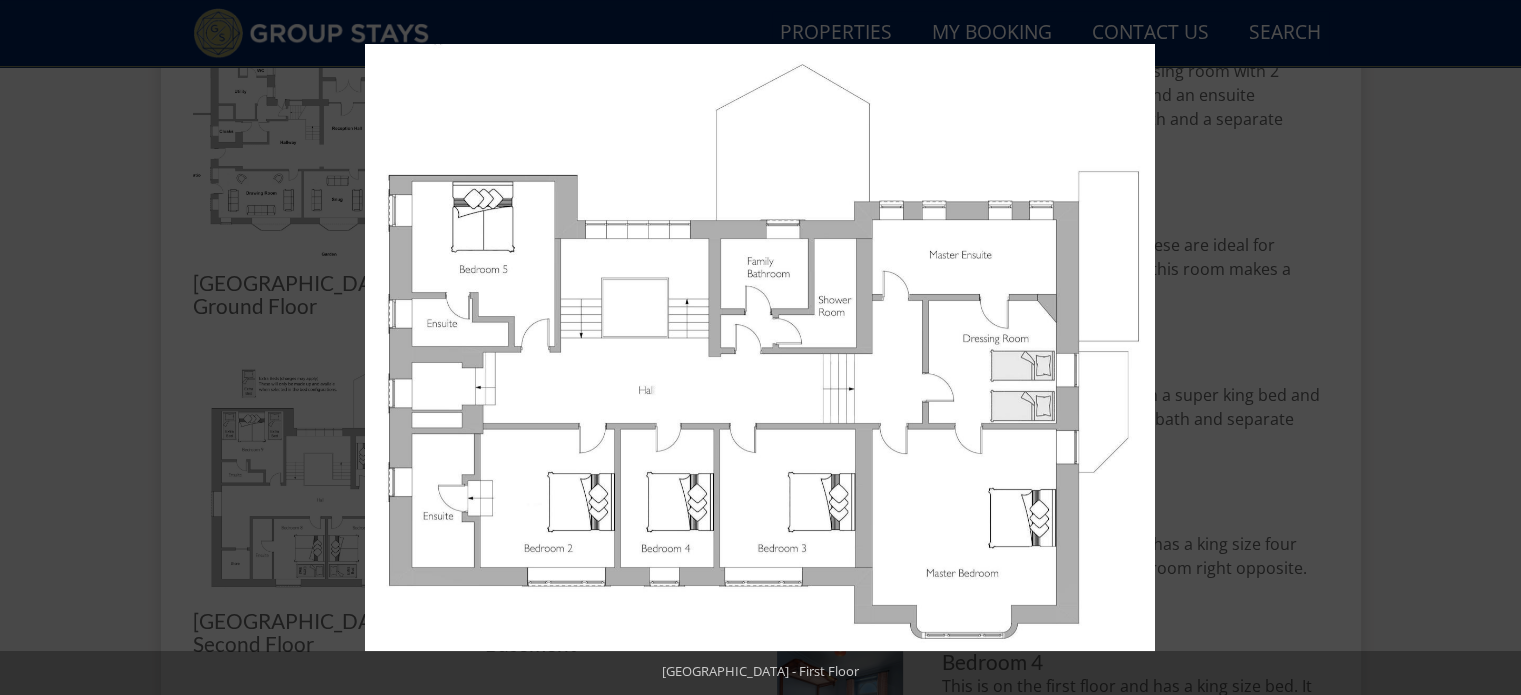 click at bounding box center (1486, 348) 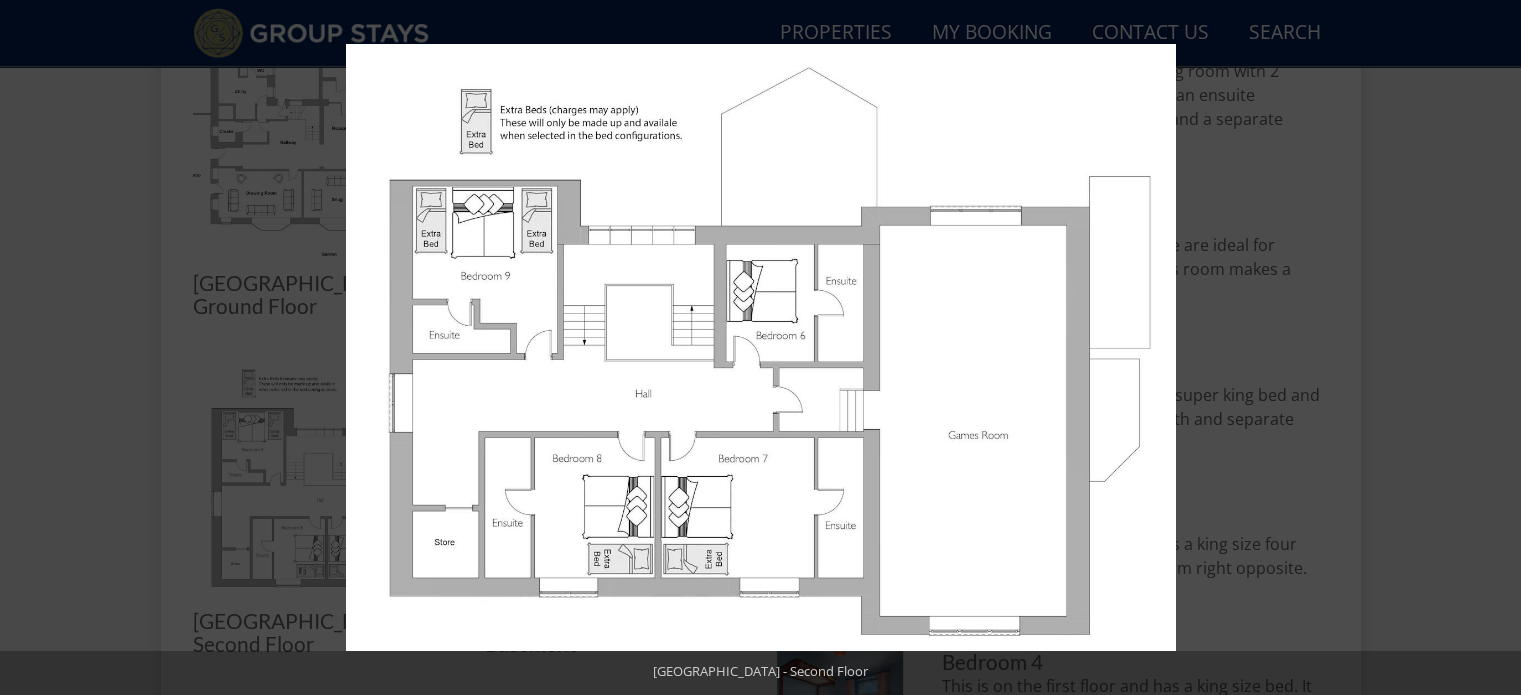 click at bounding box center (1486, 348) 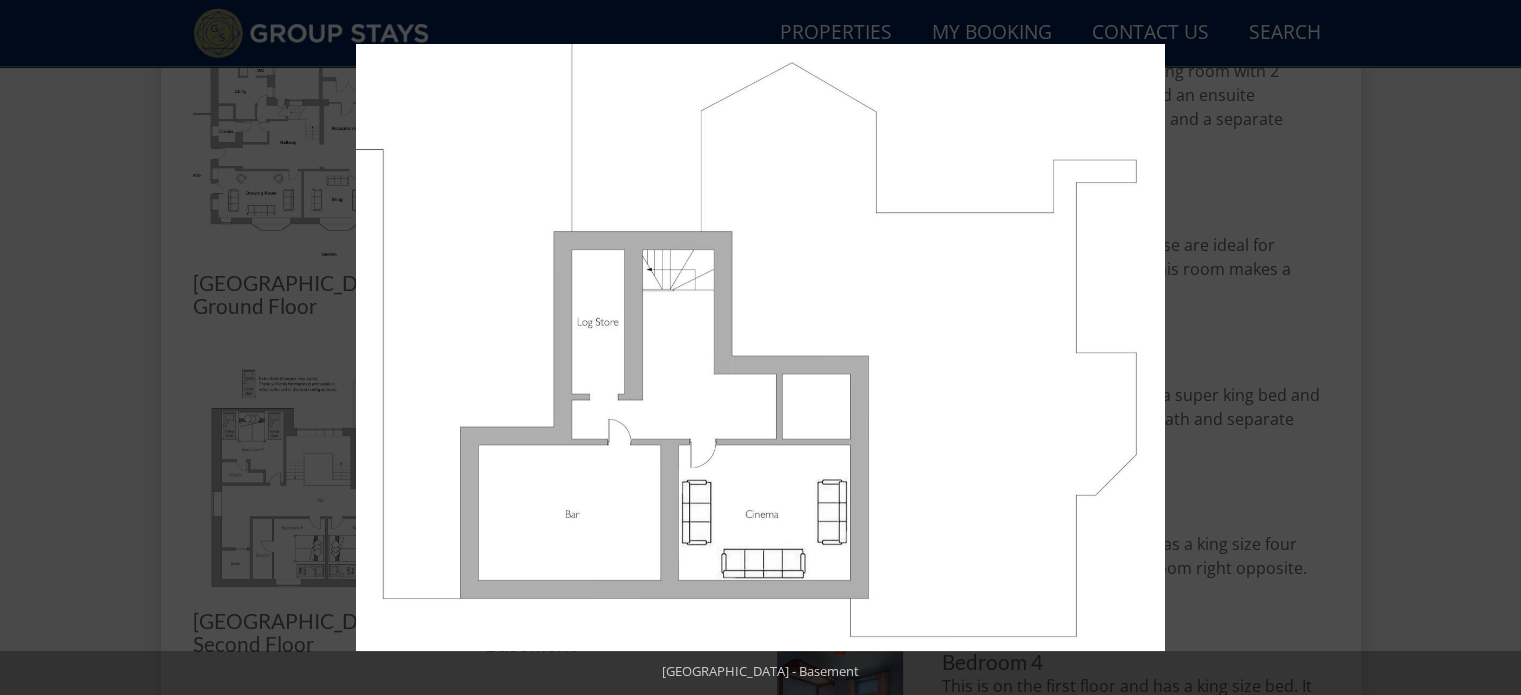 click at bounding box center [1486, 348] 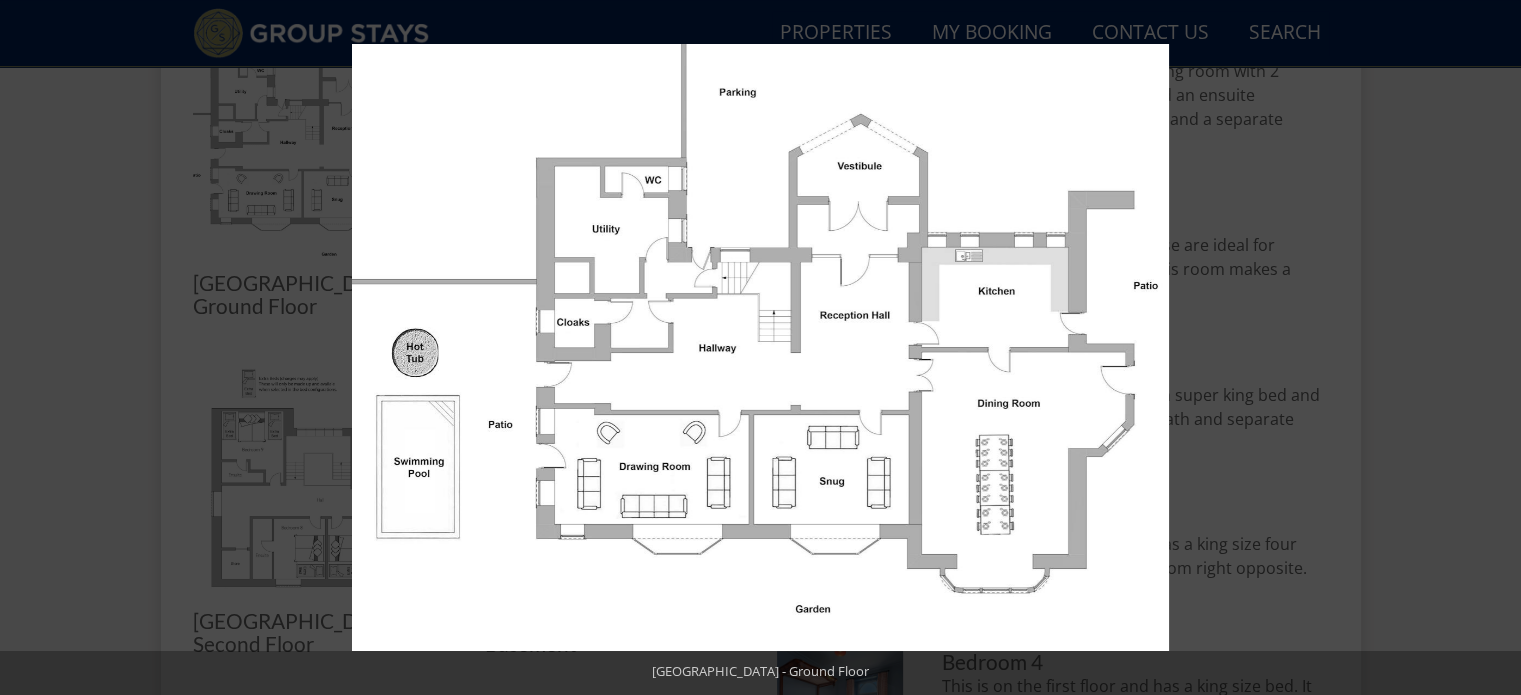 click at bounding box center [1486, 348] 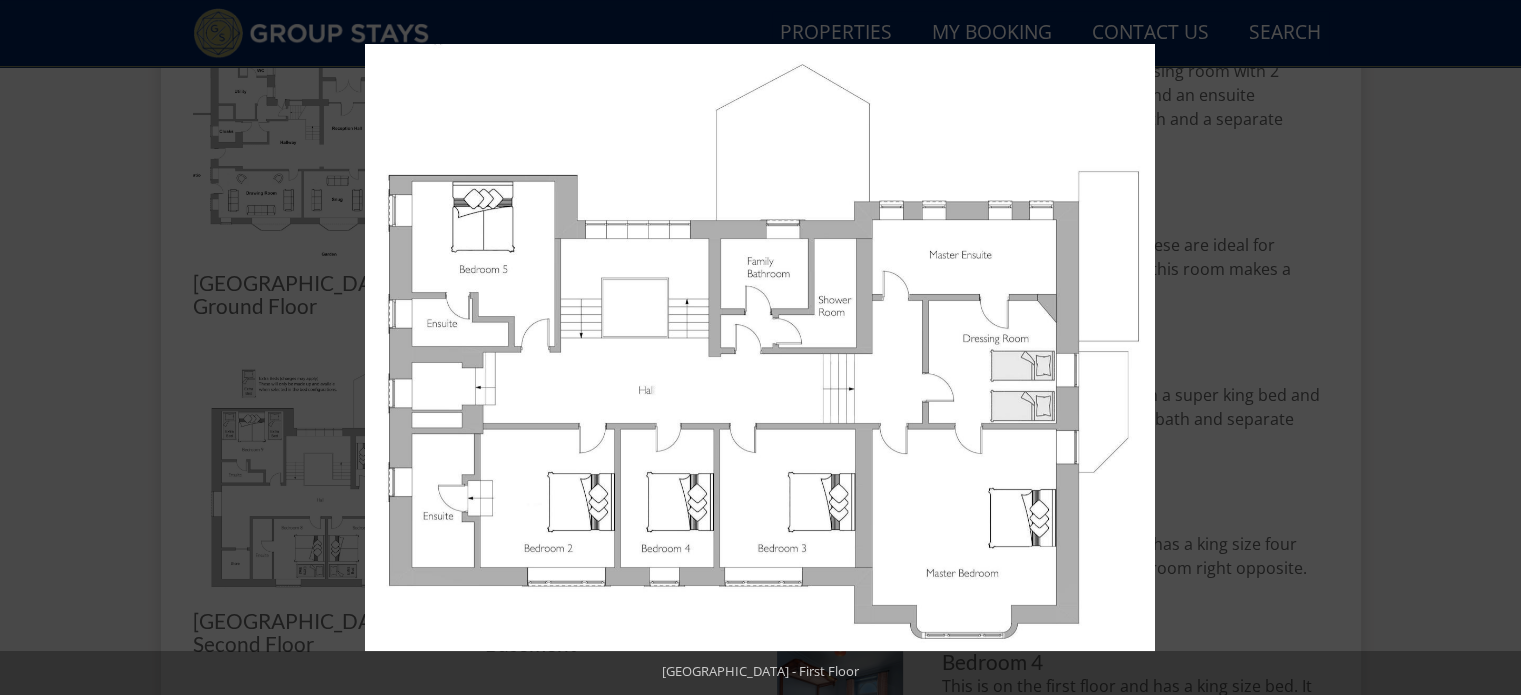 click at bounding box center (1486, 348) 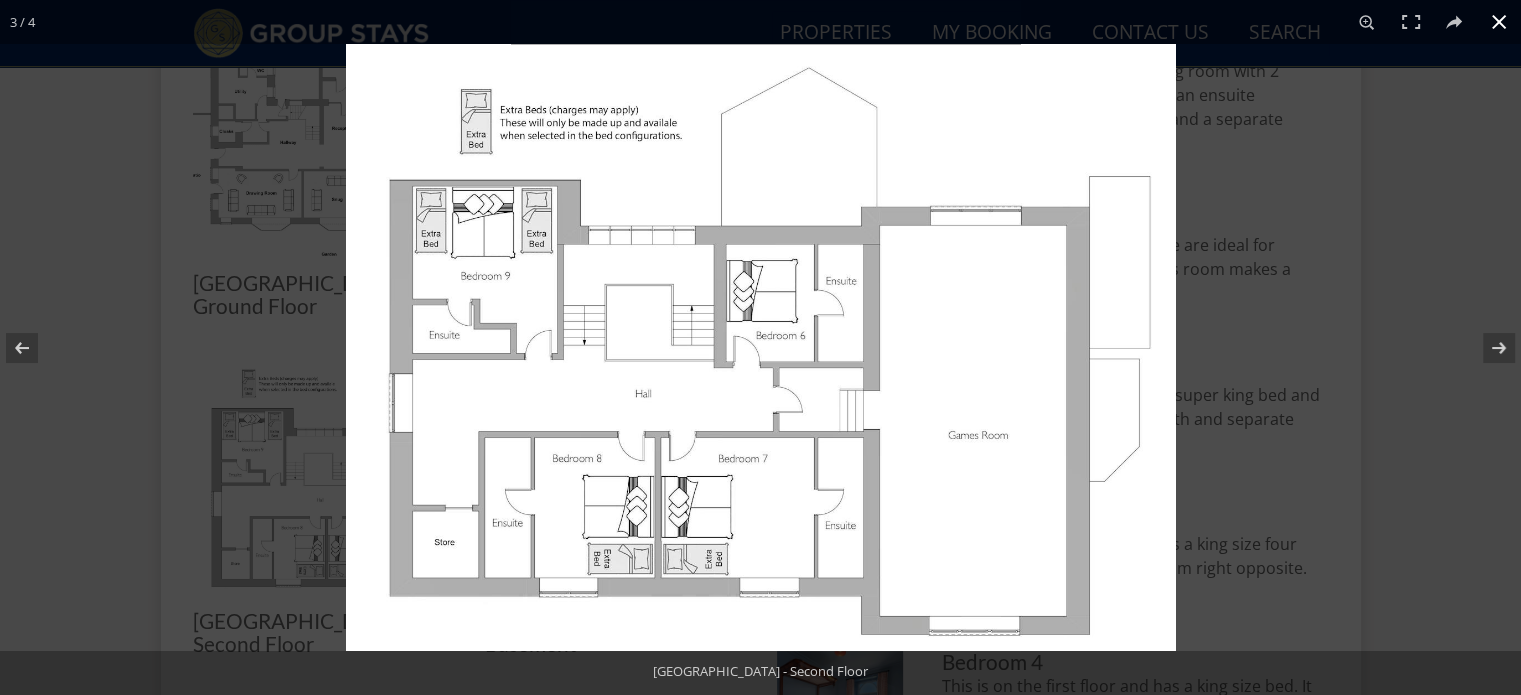 click at bounding box center (1499, 22) 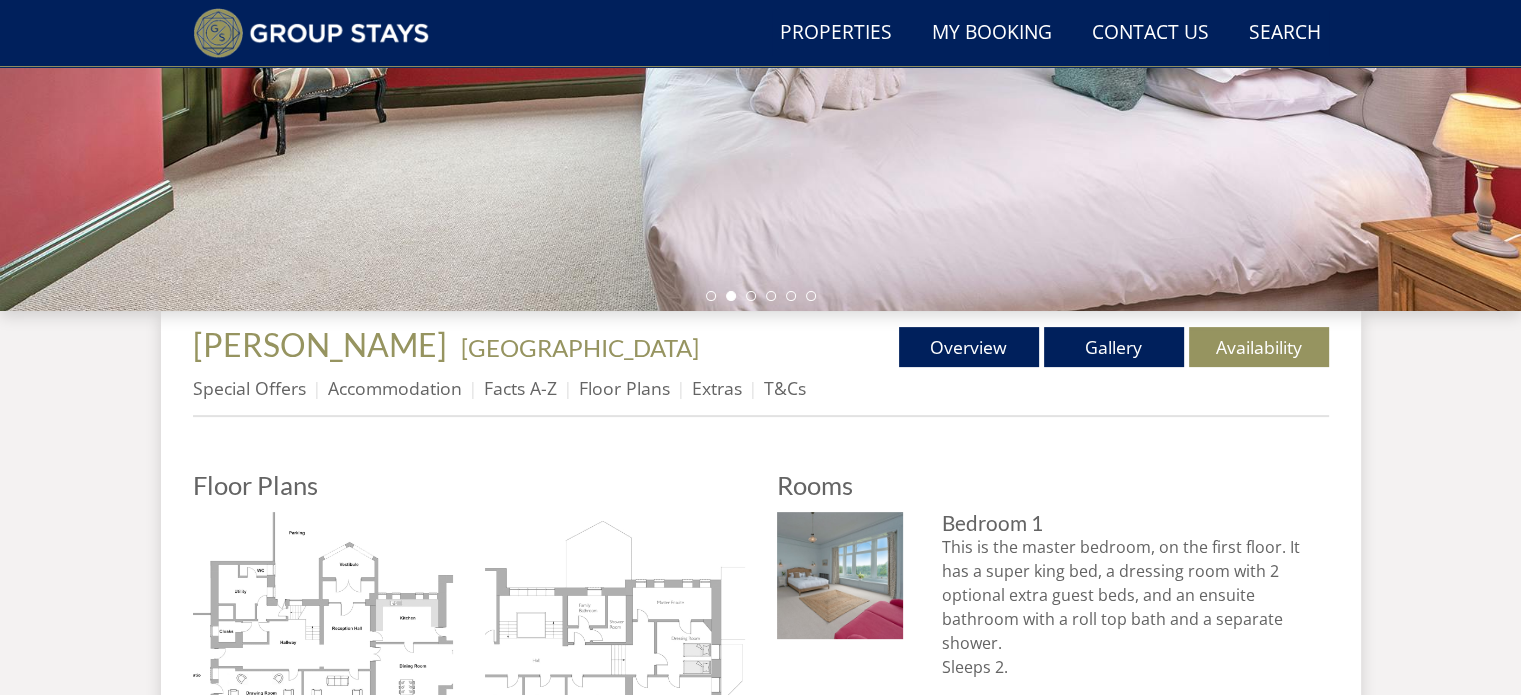 scroll, scrollTop: 600, scrollLeft: 0, axis: vertical 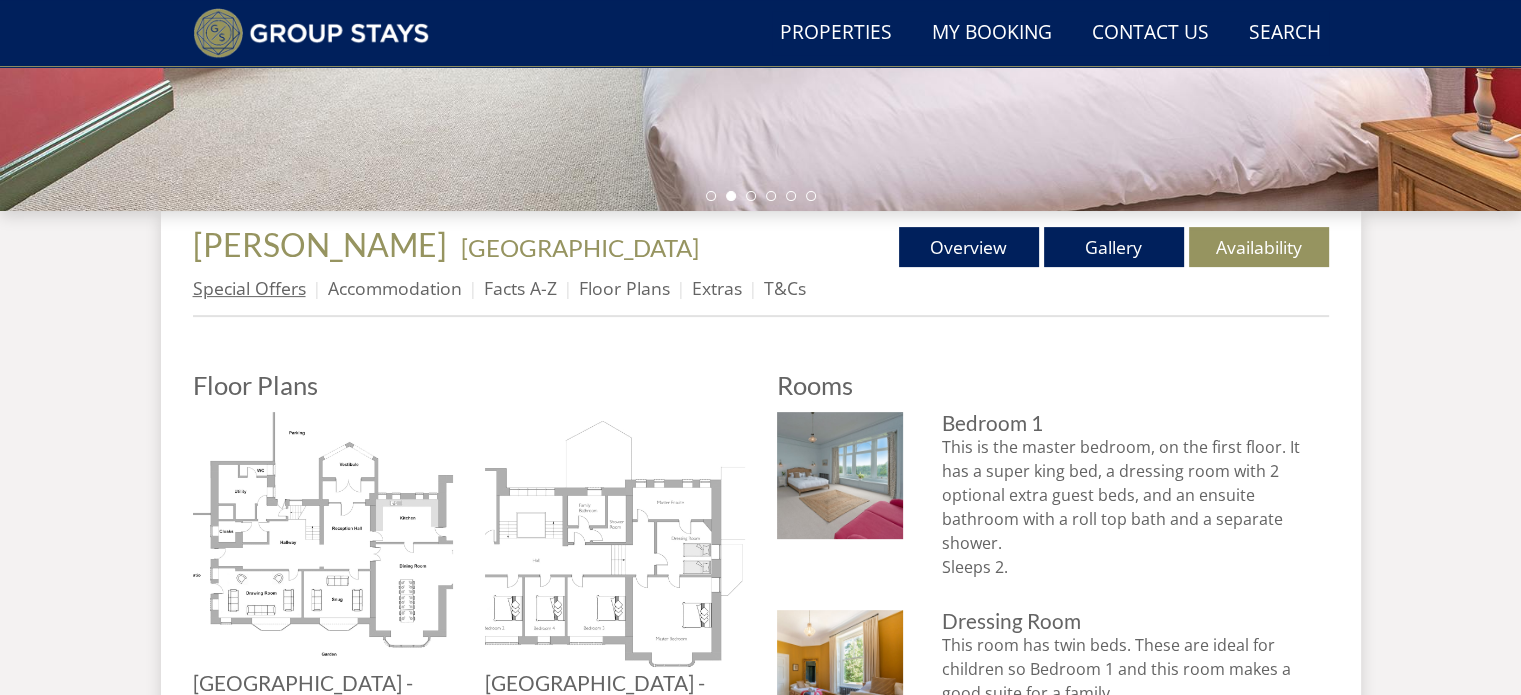 click on "Special Offers" at bounding box center [249, 288] 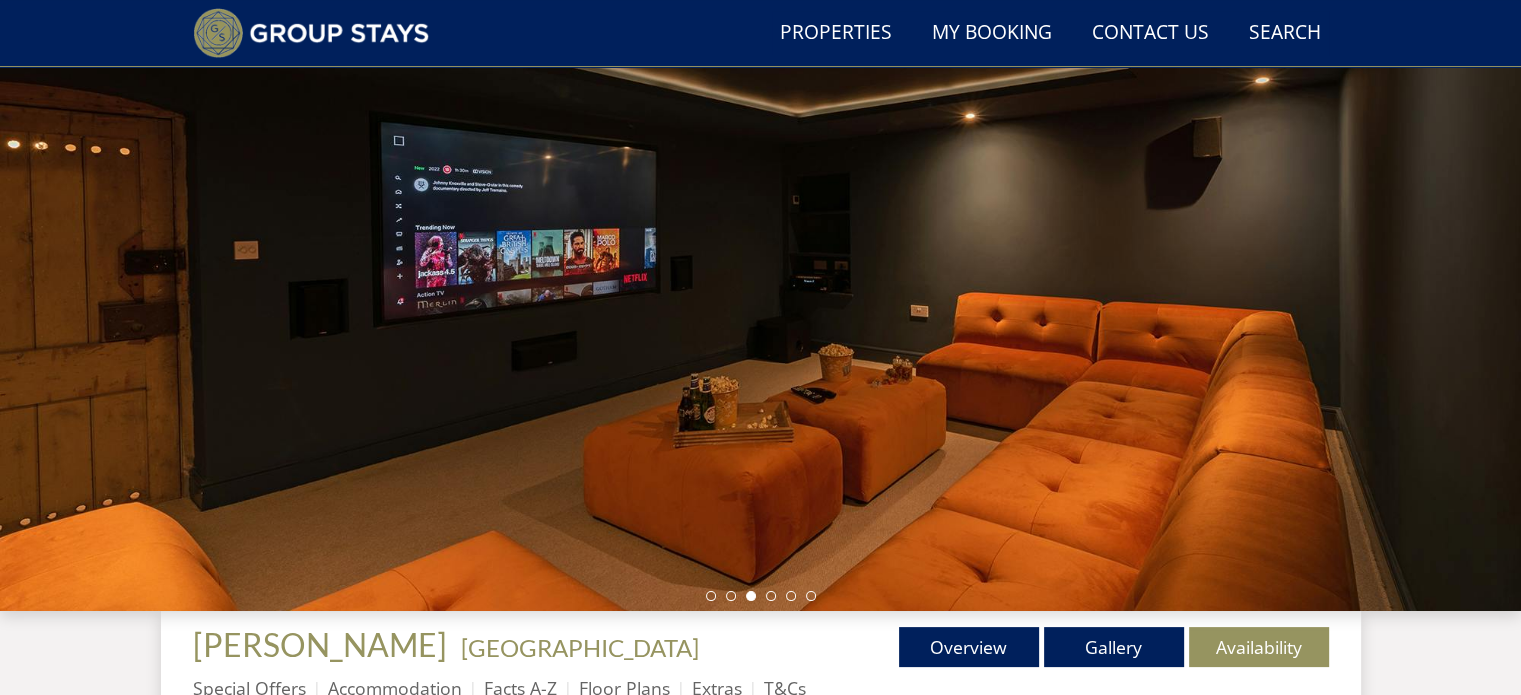 scroll, scrollTop: 0, scrollLeft: 0, axis: both 